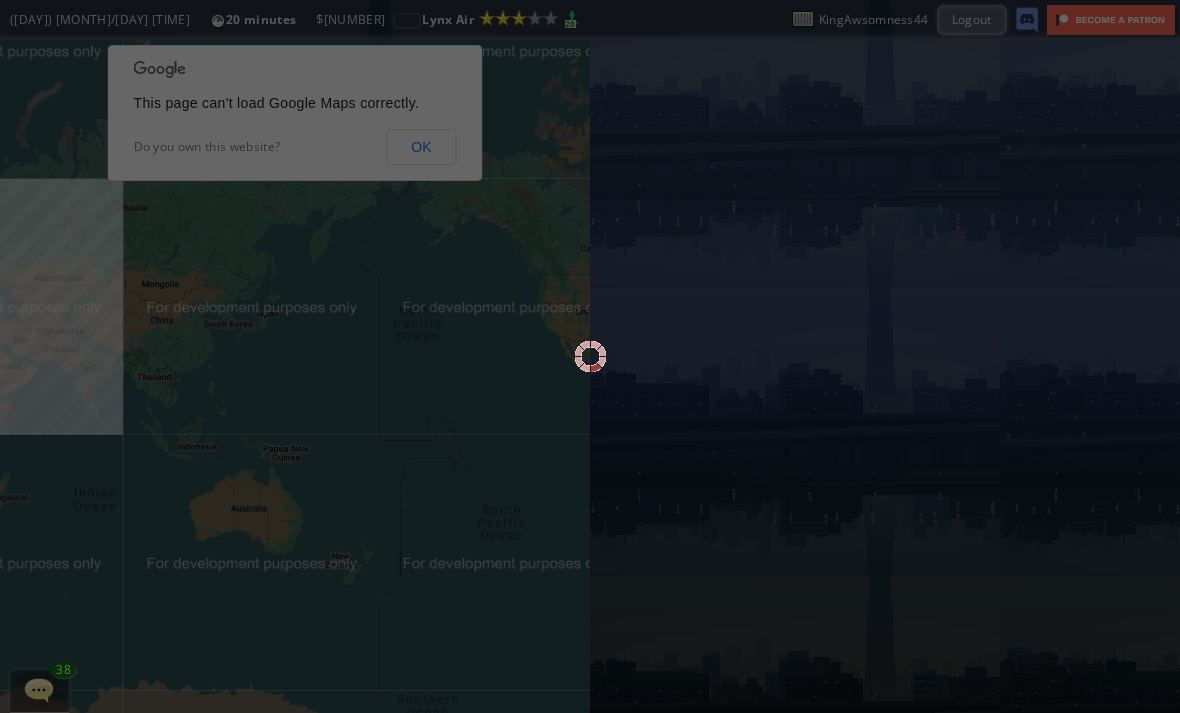 scroll, scrollTop: 0, scrollLeft: 0, axis: both 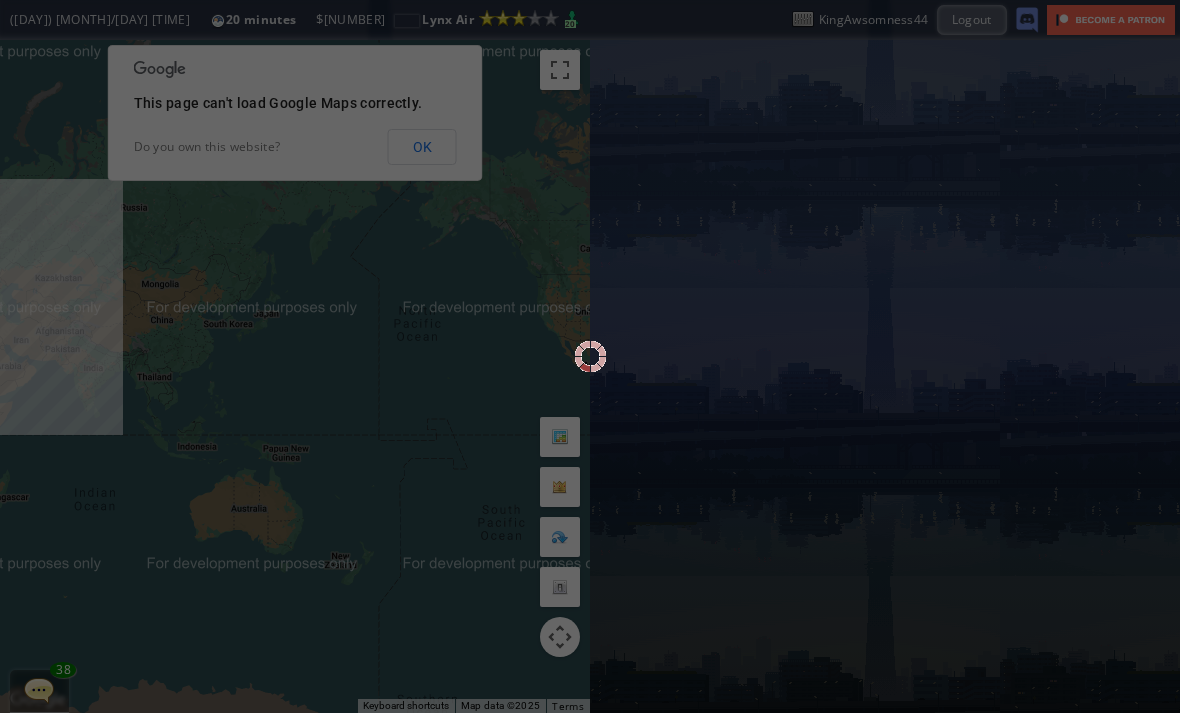 click at bounding box center [590, 356] 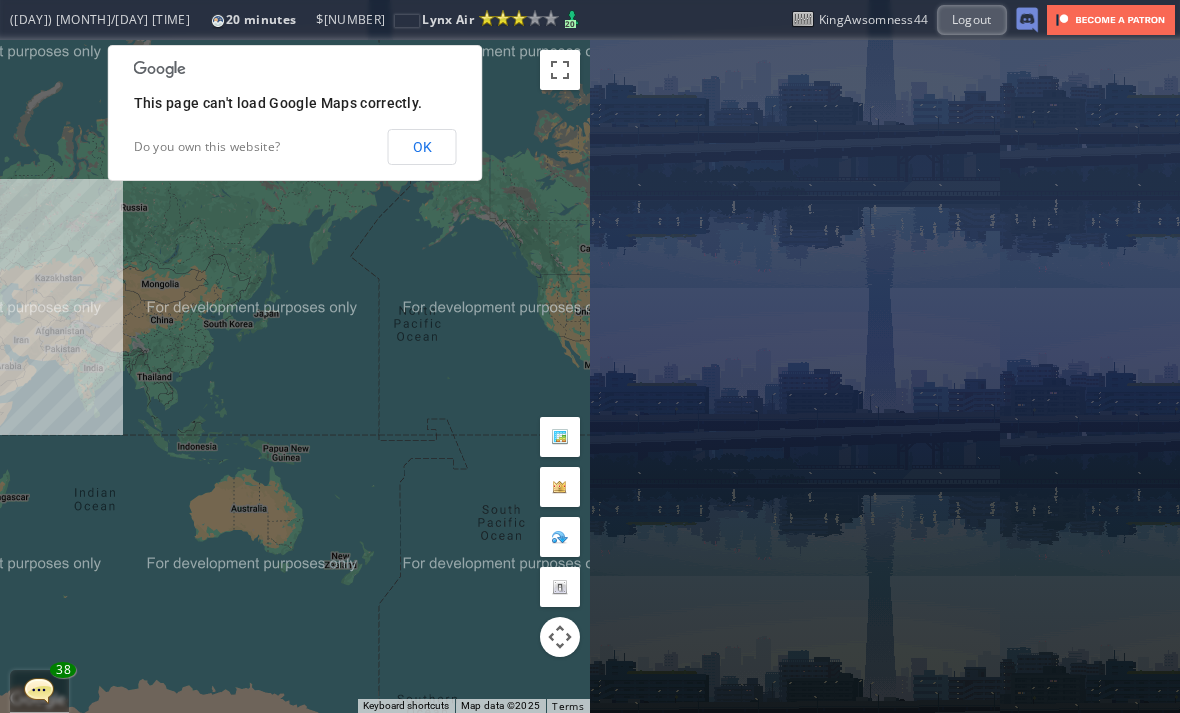 click on "OK" at bounding box center [422, 147] 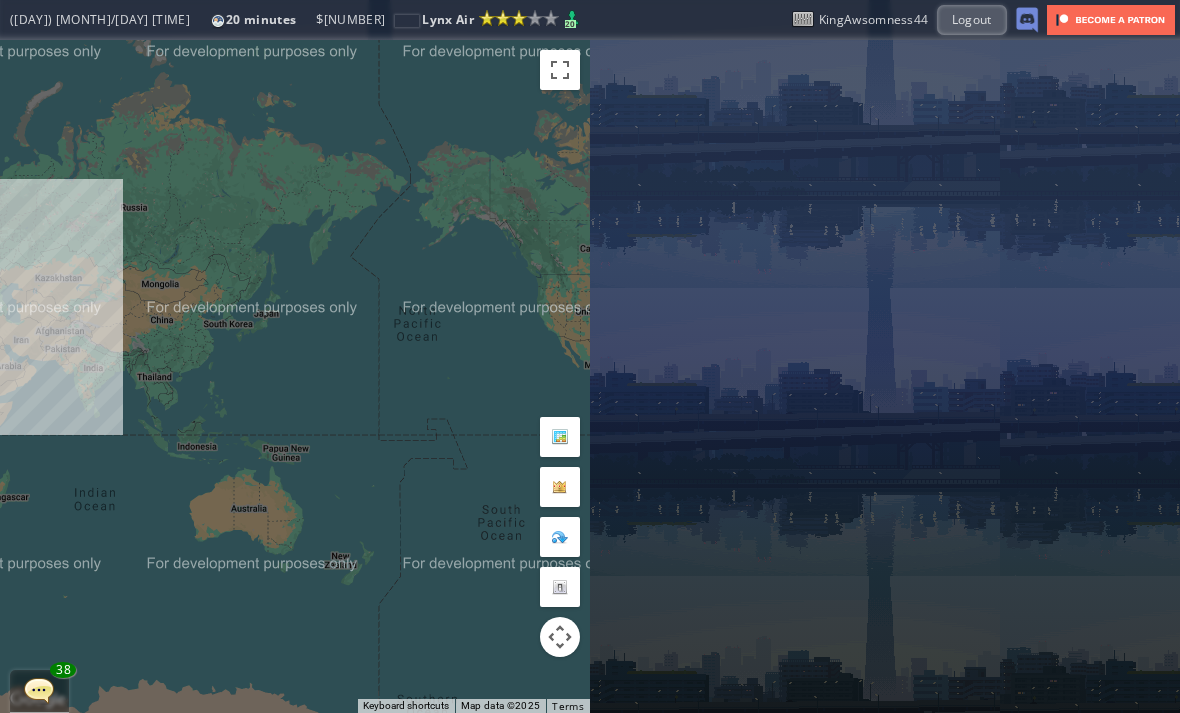 click at bounding box center (39, 690) 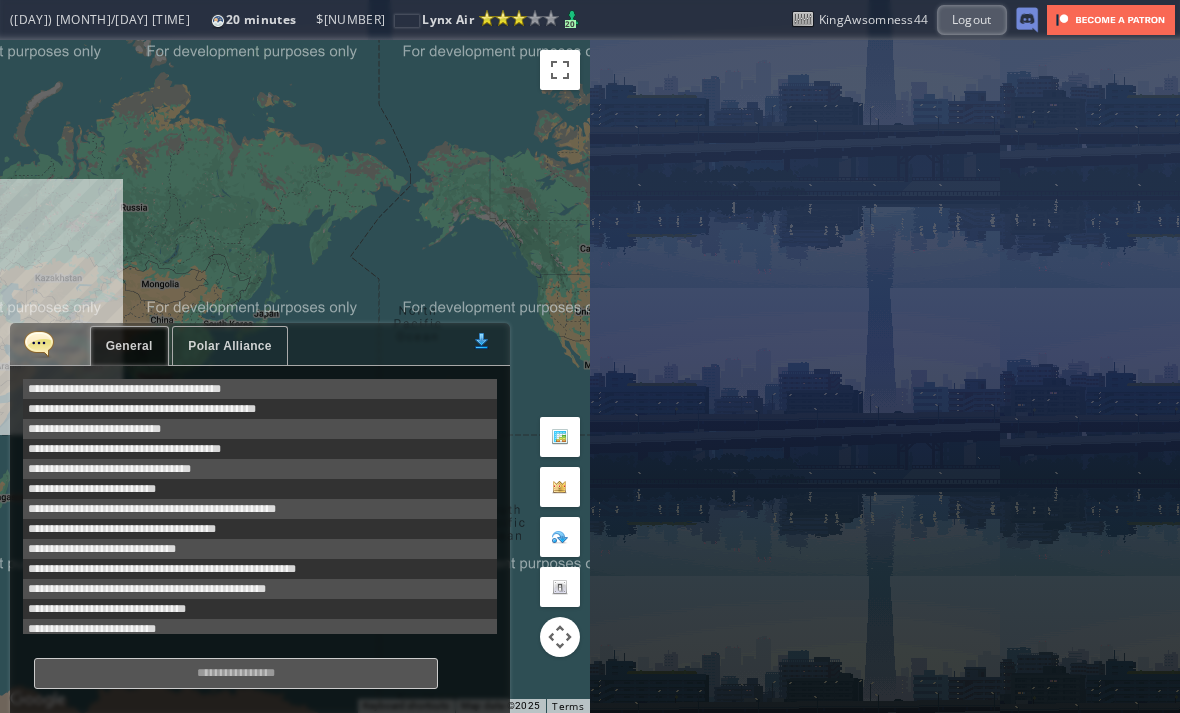 scroll, scrollTop: 338, scrollLeft: 0, axis: vertical 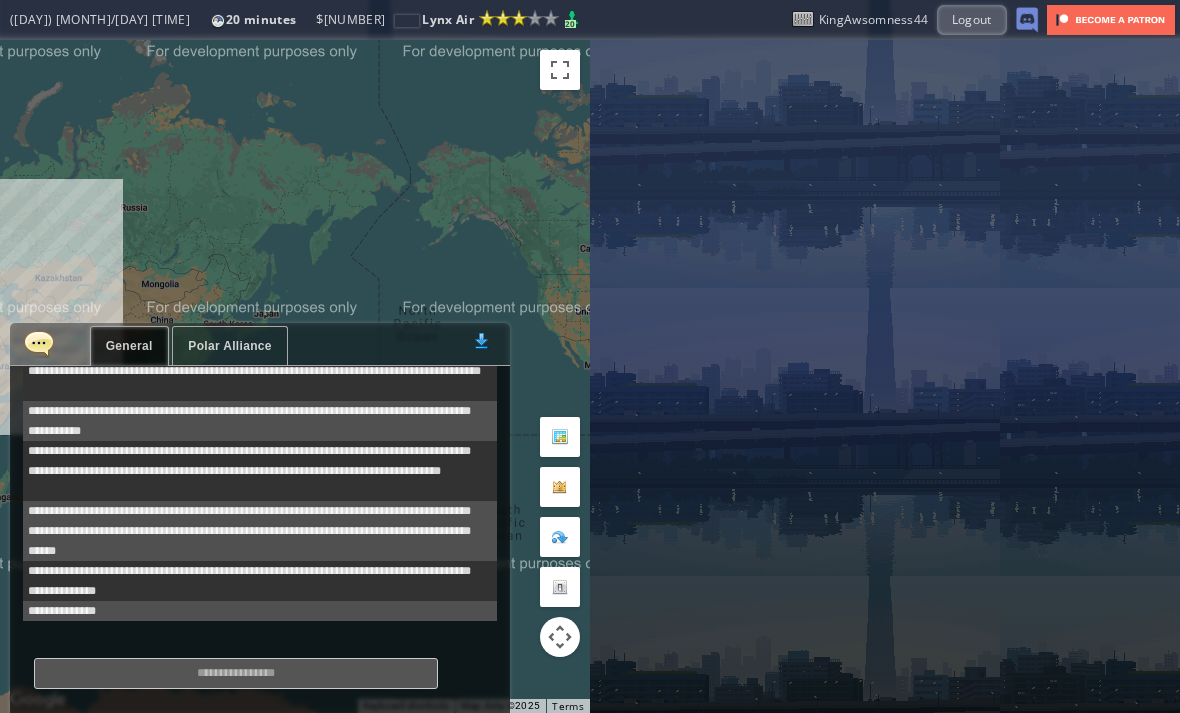 click on "Polar Alliance" at bounding box center (229, 346) 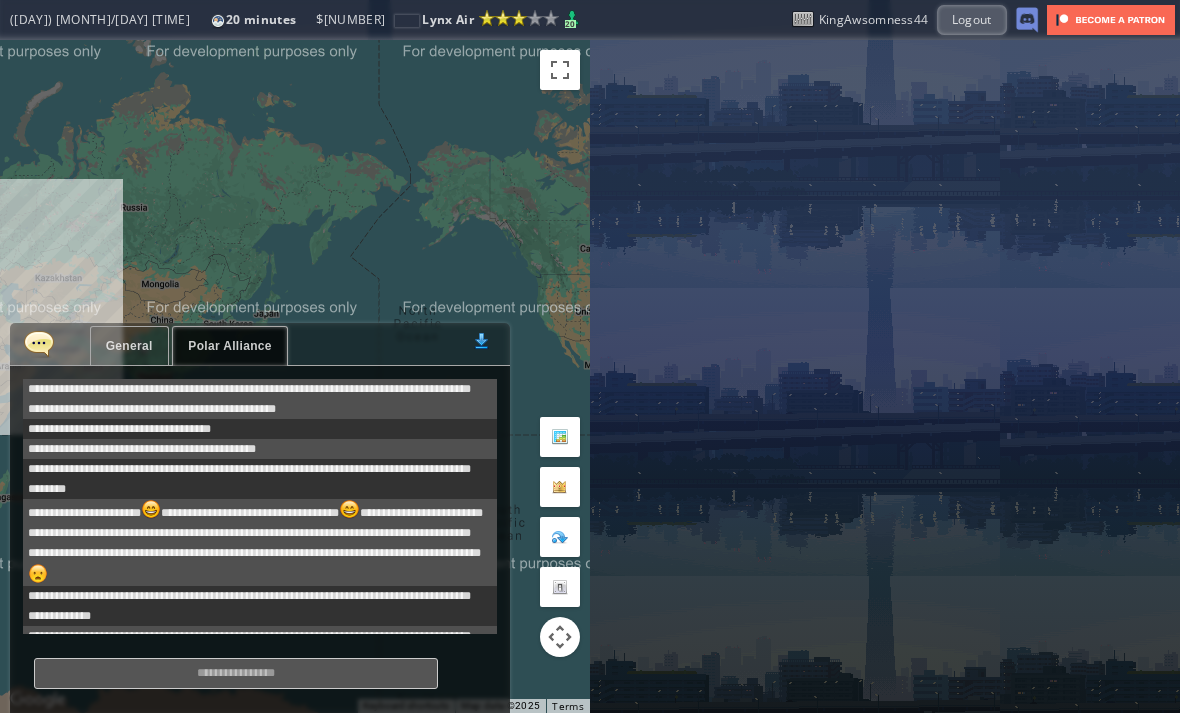 scroll, scrollTop: 615, scrollLeft: 0, axis: vertical 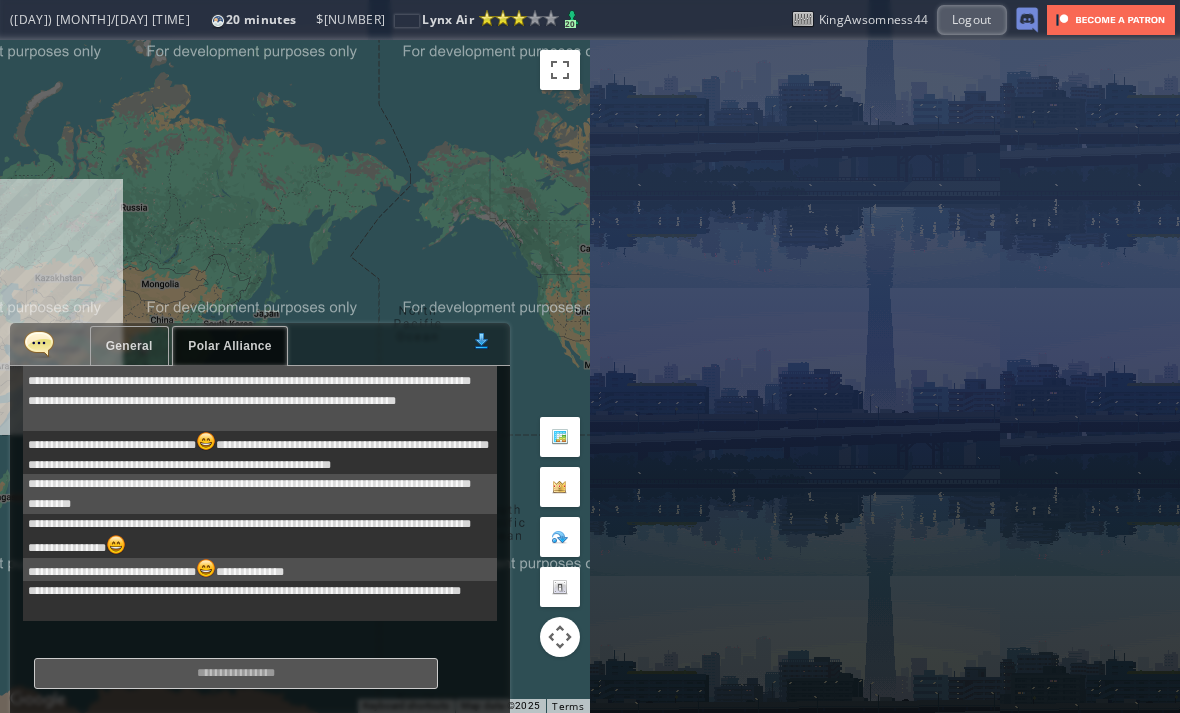 click on "General" at bounding box center (129, 346) 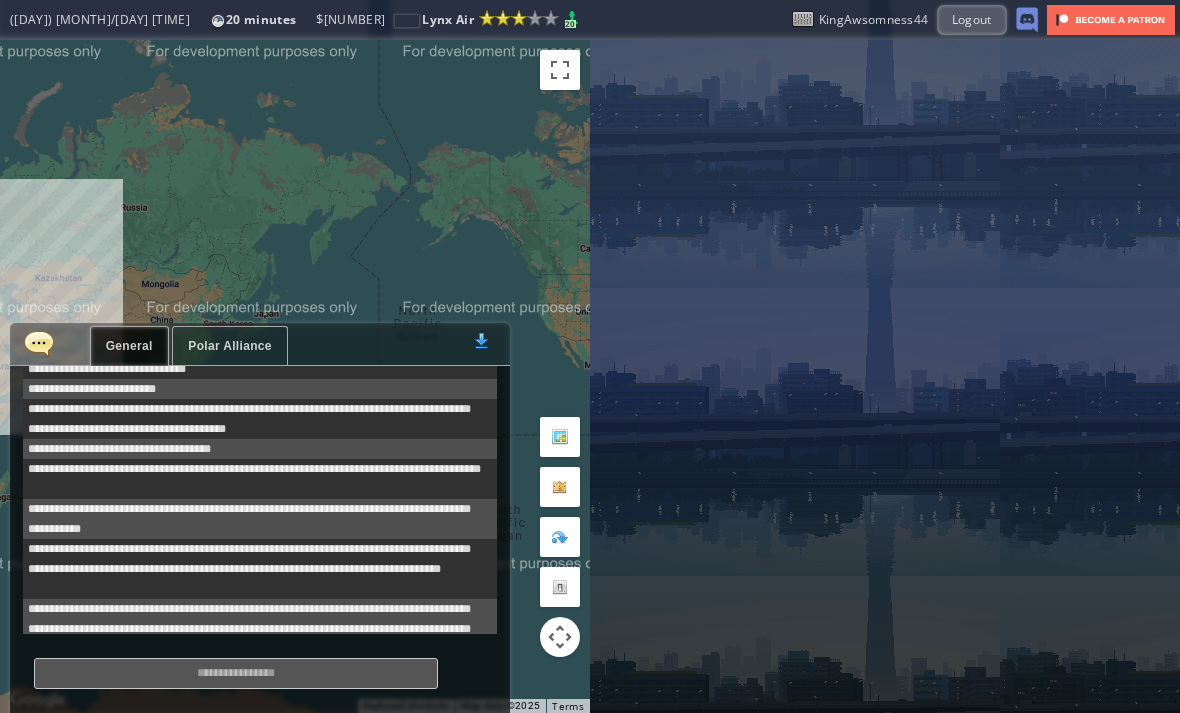 scroll, scrollTop: 232, scrollLeft: 0, axis: vertical 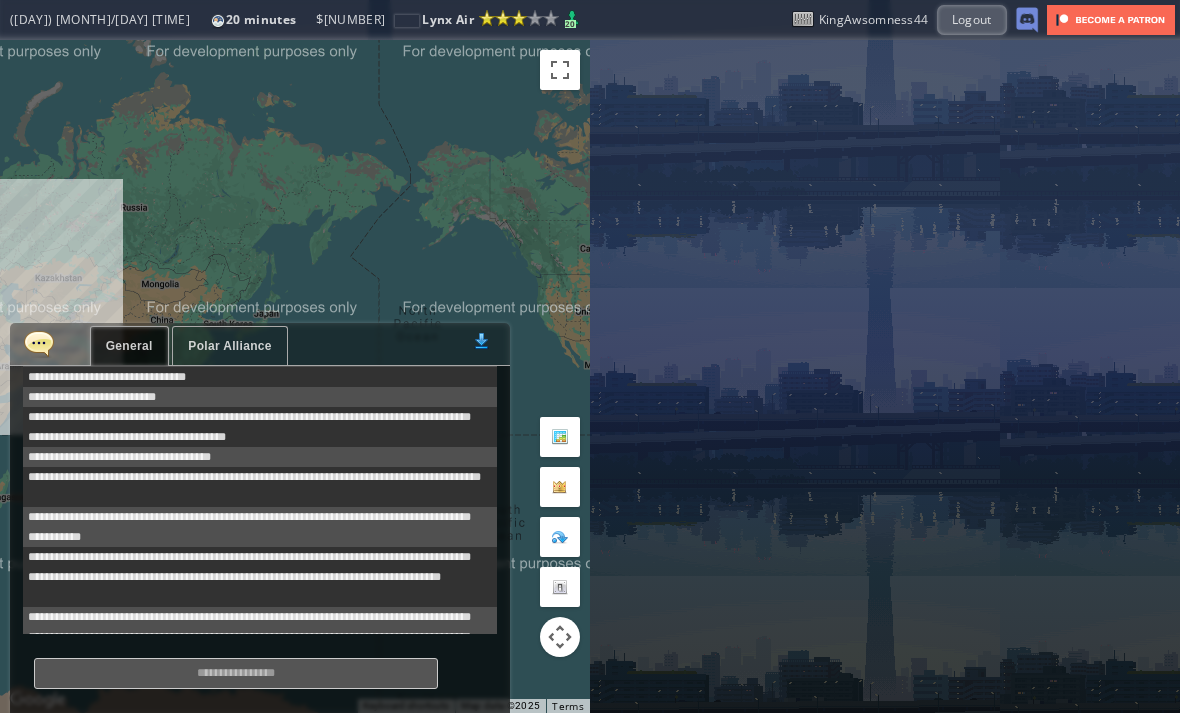 click at bounding box center (39, 343) 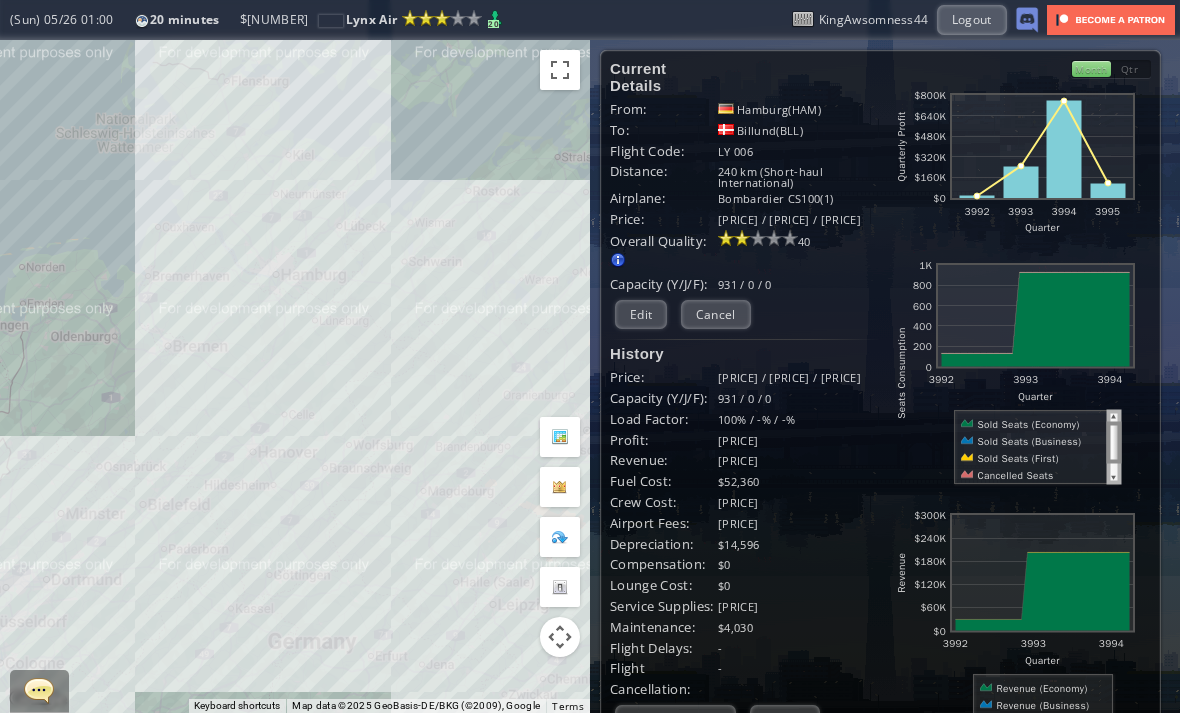 click on "Edit" at bounding box center (641, 314) 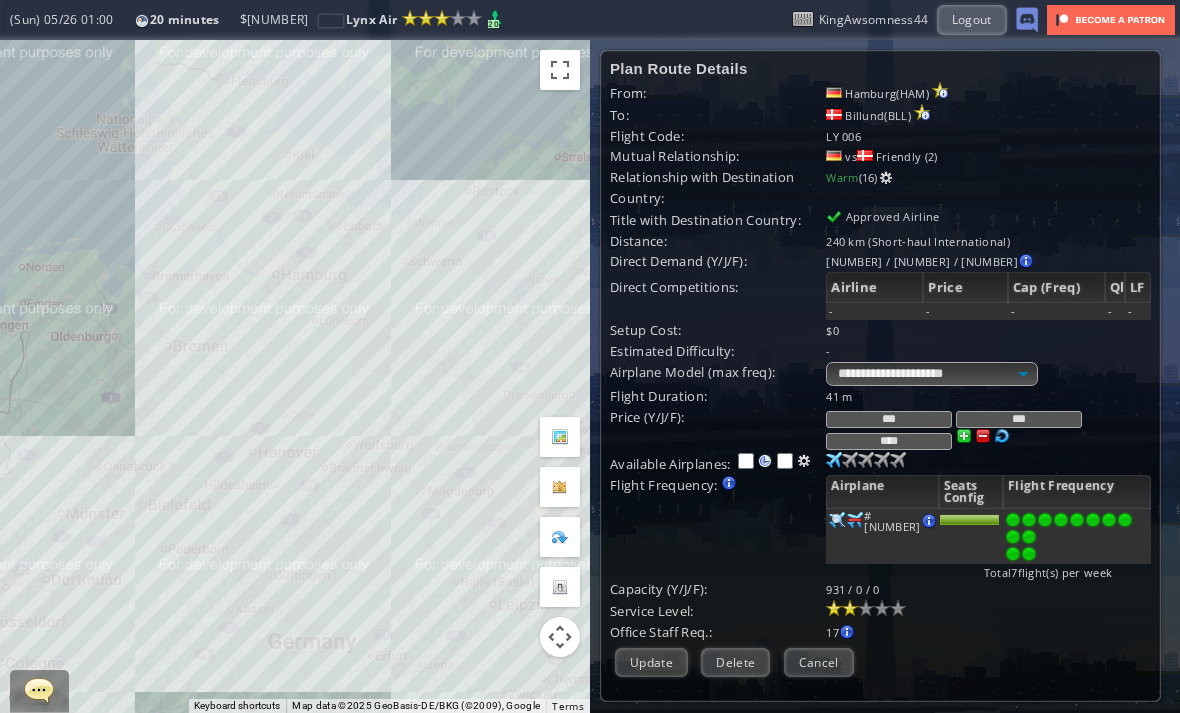 click at bounding box center (1029, 554) 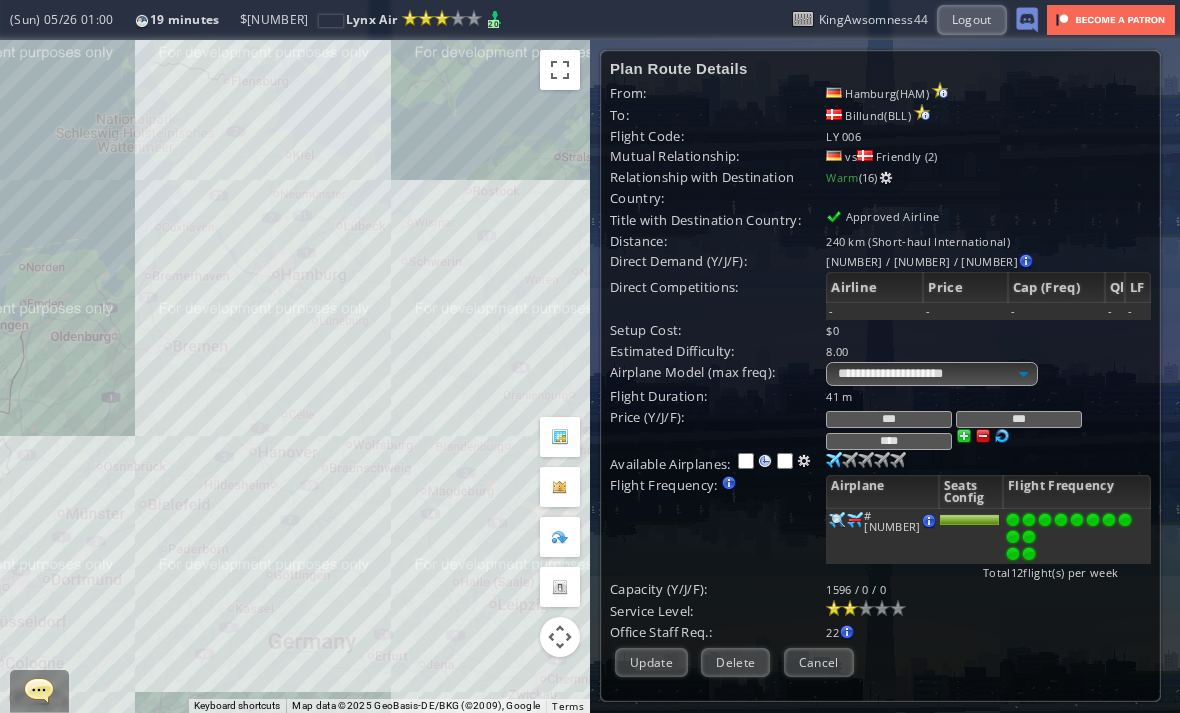 click at bounding box center (1029, 537) 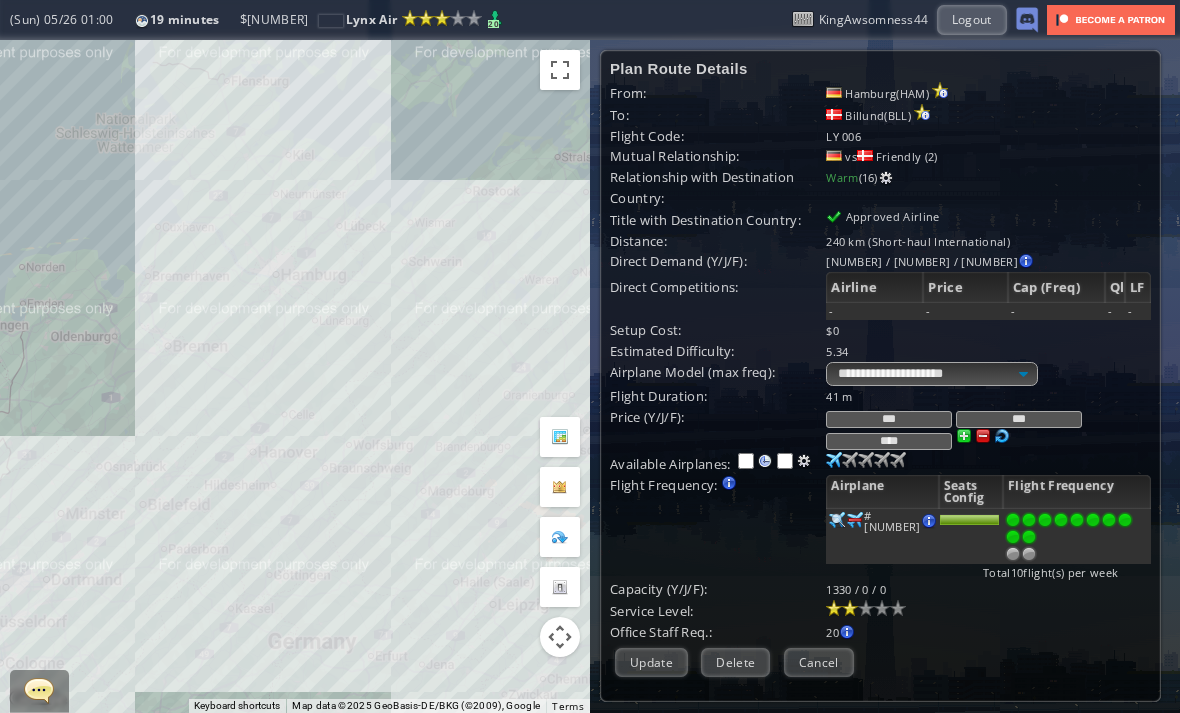 click on "Cancel" at bounding box center (819, 662) 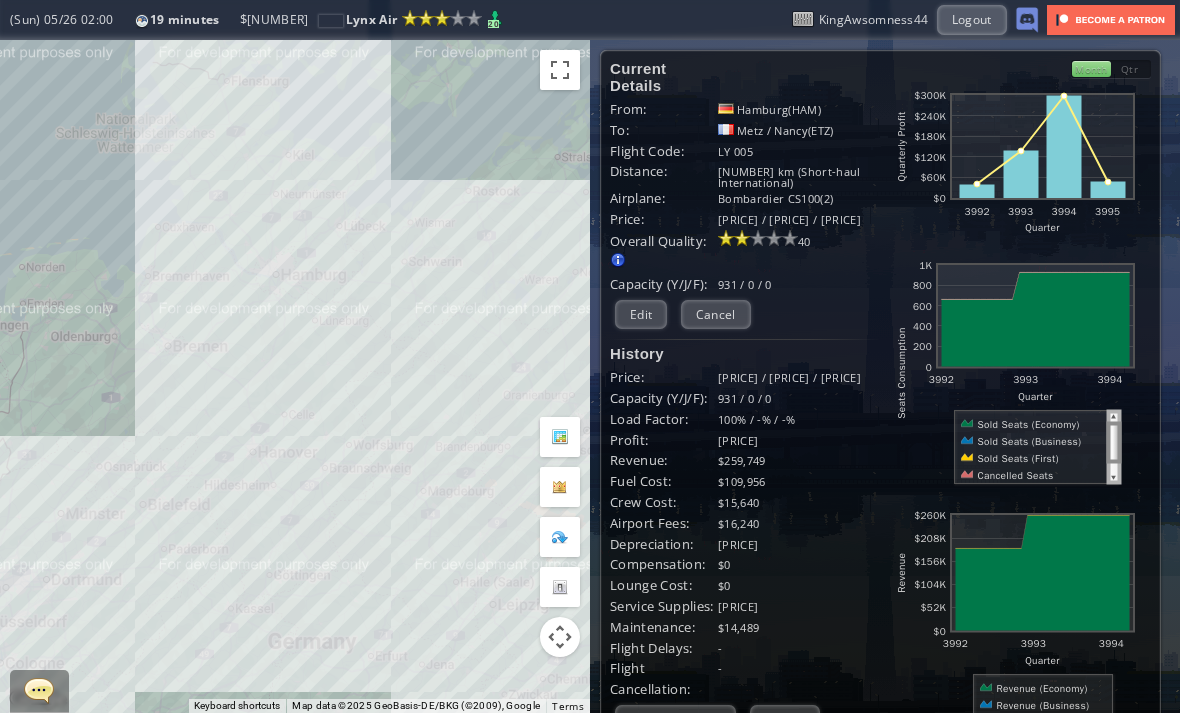 click on "Edit" at bounding box center (641, 314) 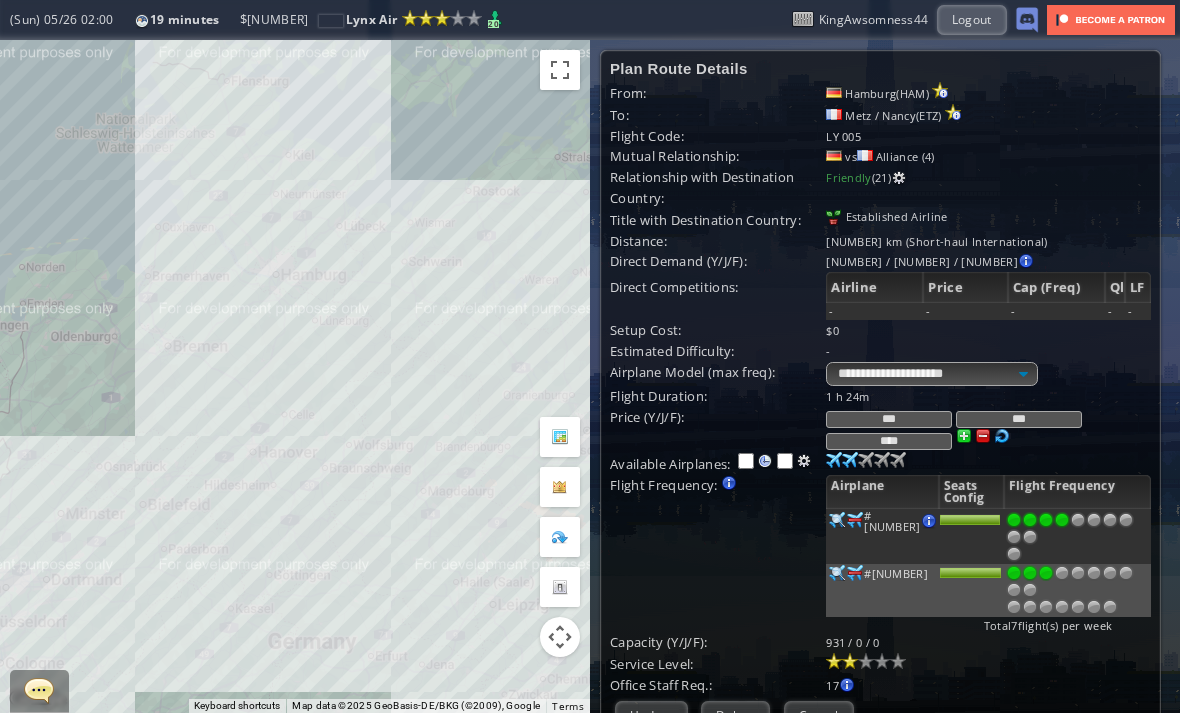 click at bounding box center (1030, 537) 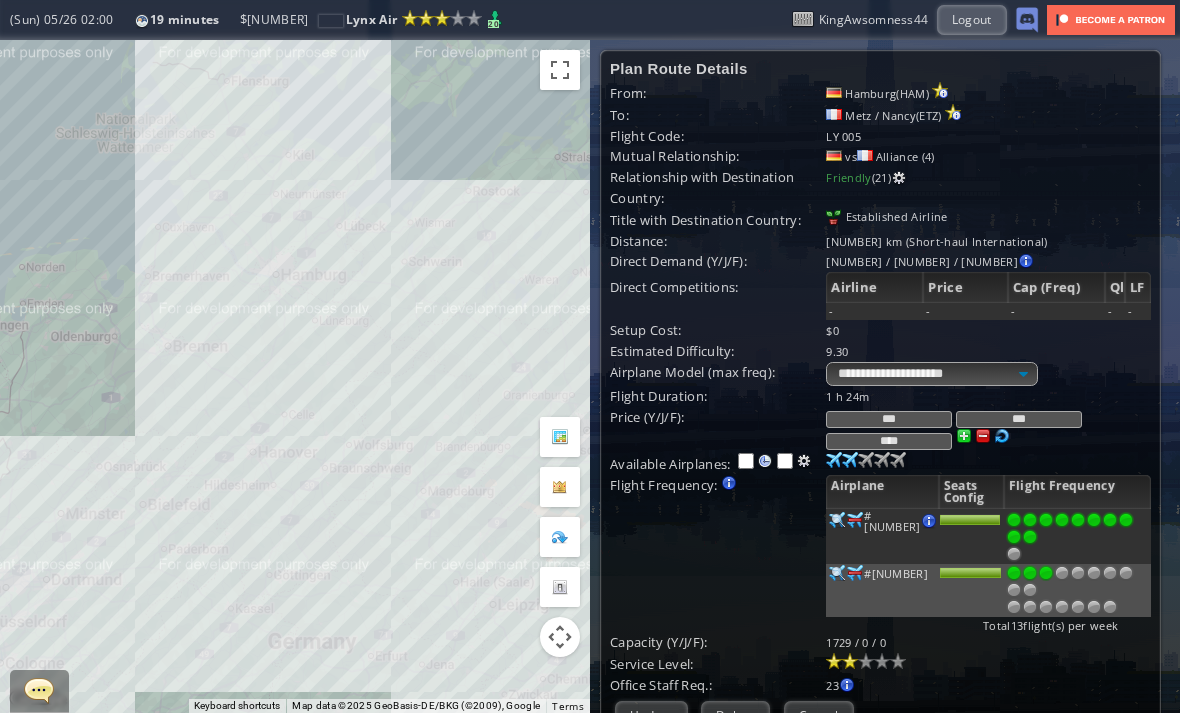 click at bounding box center (1126, 520) 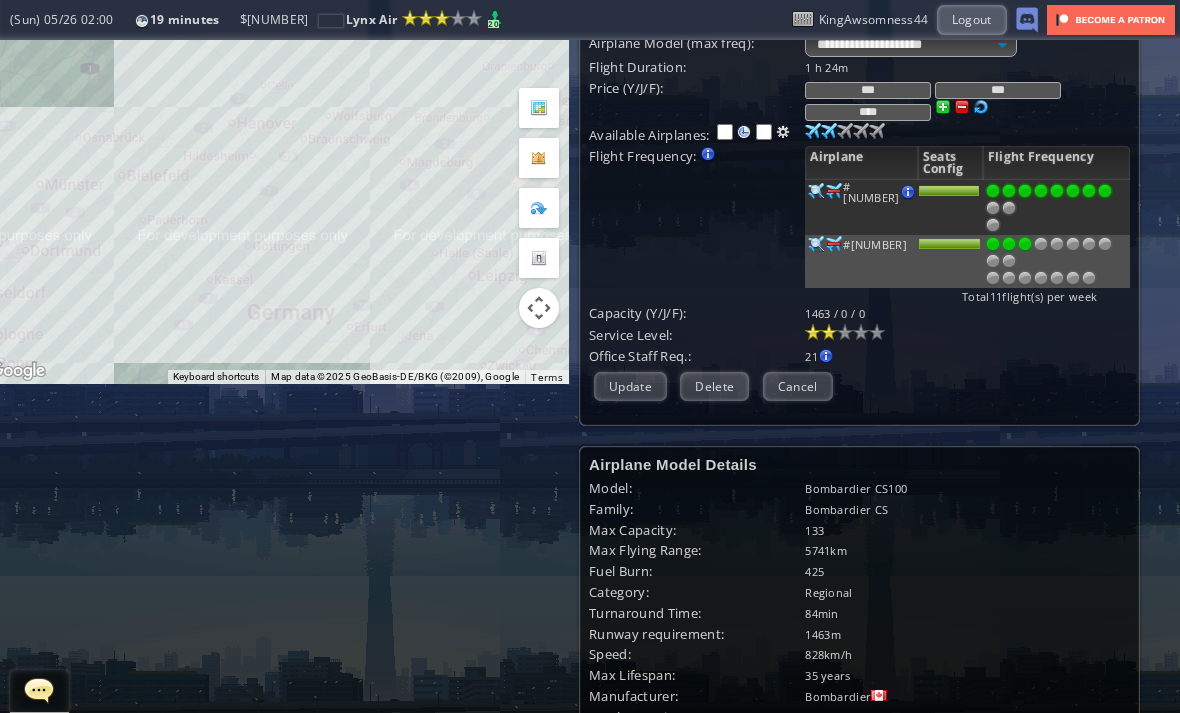 scroll, scrollTop: 332, scrollLeft: 18, axis: both 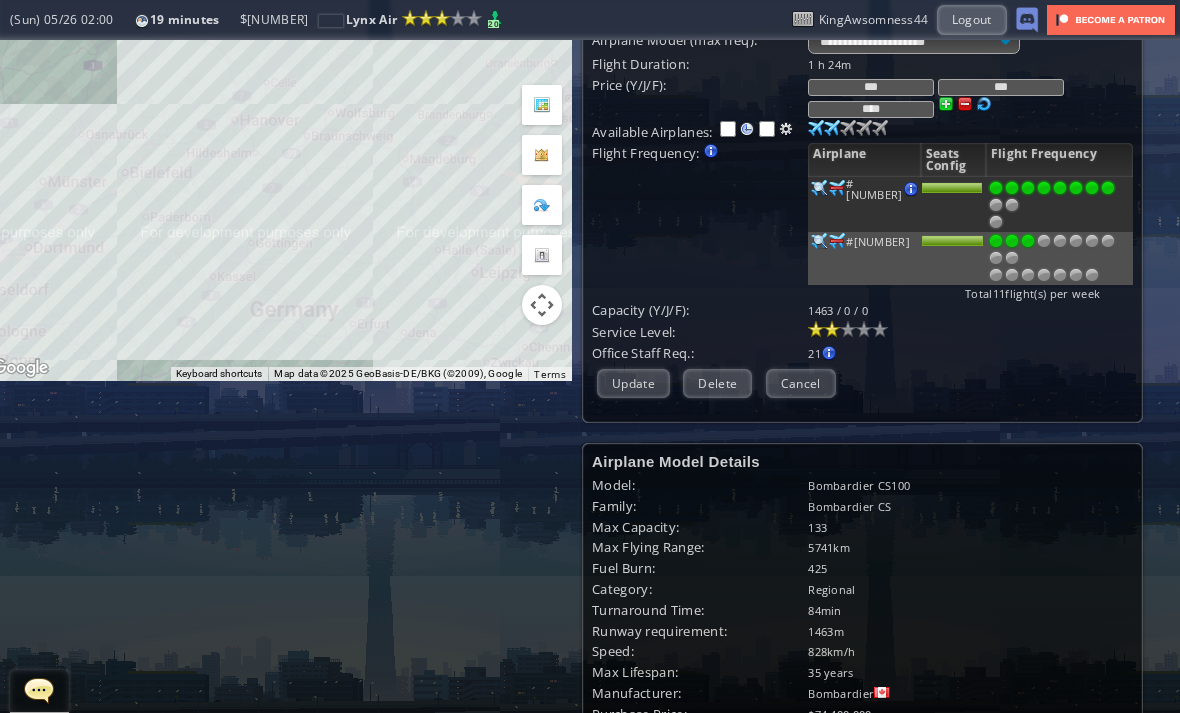 click on "Cancel" at bounding box center [801, 383] 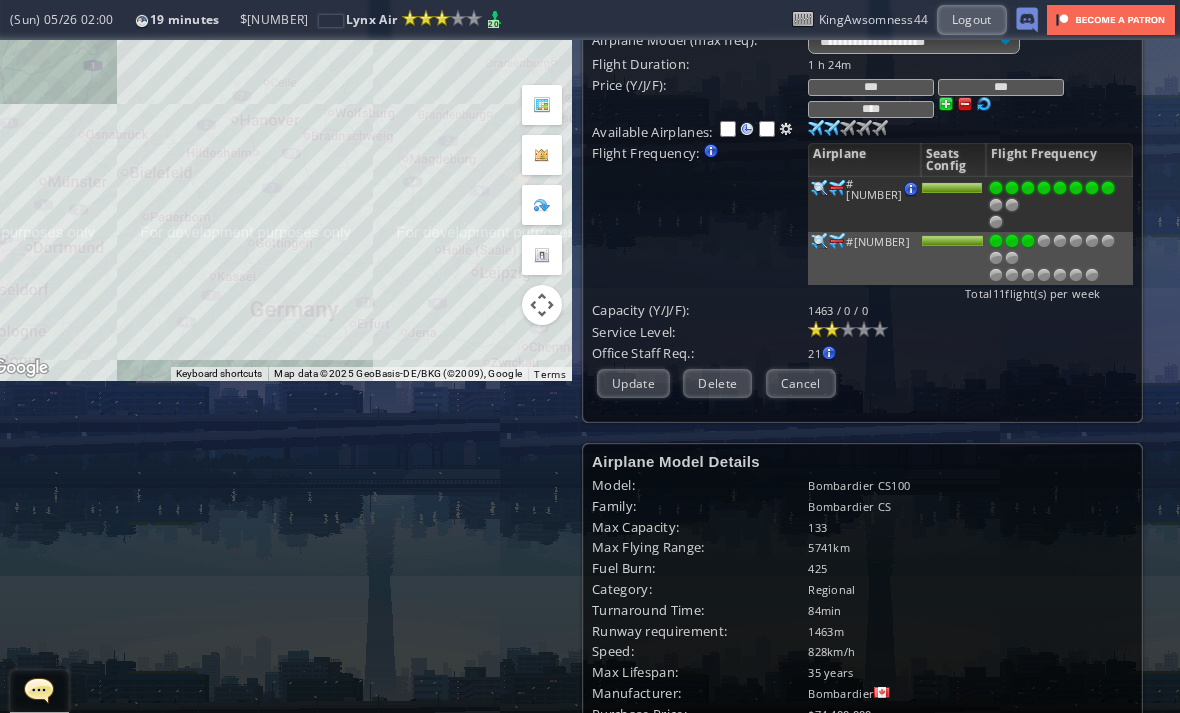 scroll, scrollTop: 264, scrollLeft: 0, axis: vertical 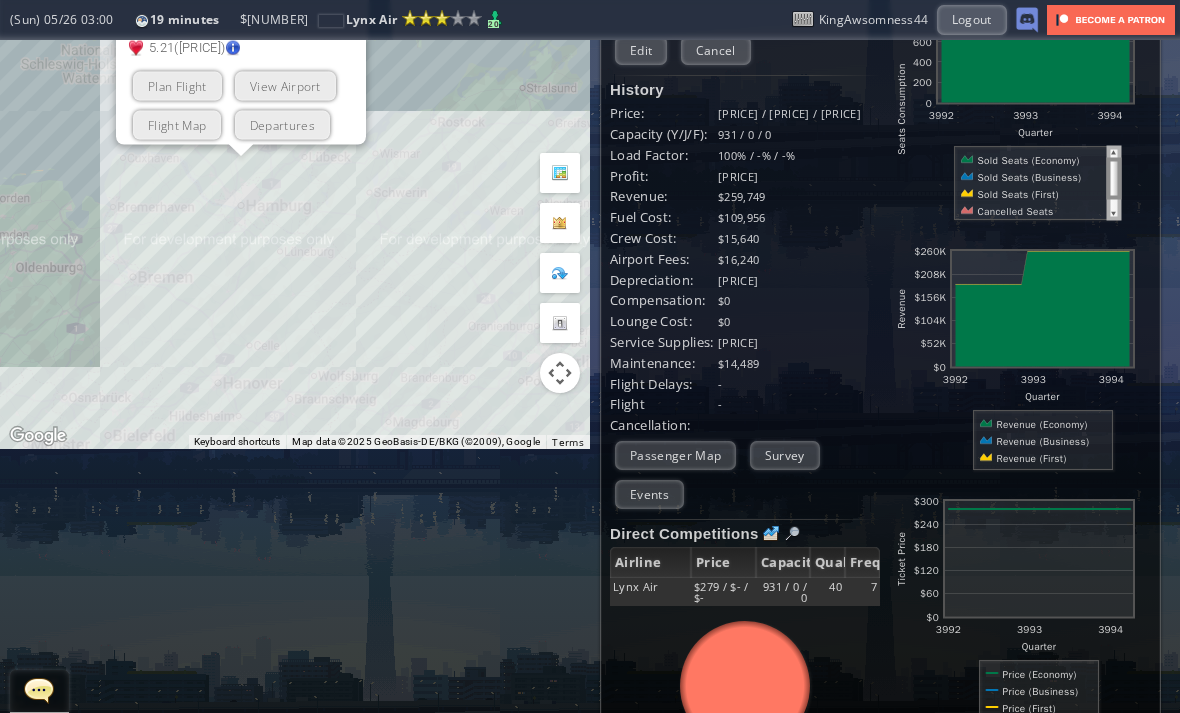 click on "View Airport" at bounding box center [285, 85] 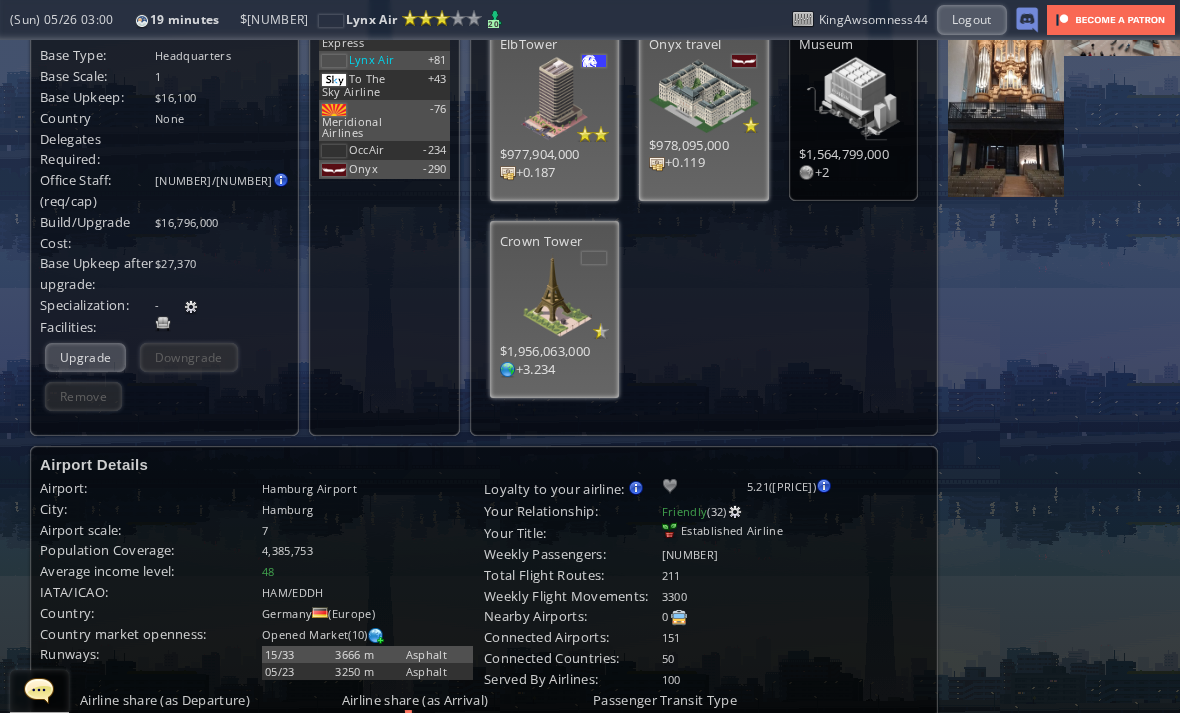 scroll, scrollTop: 279, scrollLeft: 0, axis: vertical 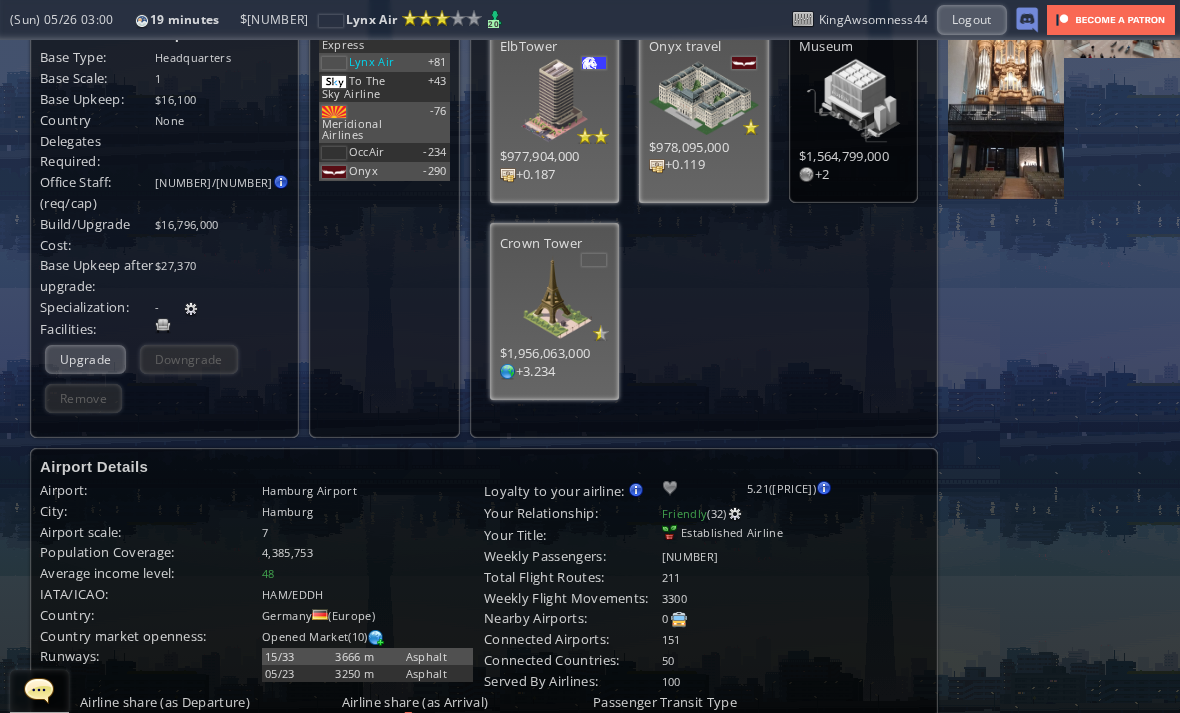 click at bounding box center [281, 182] 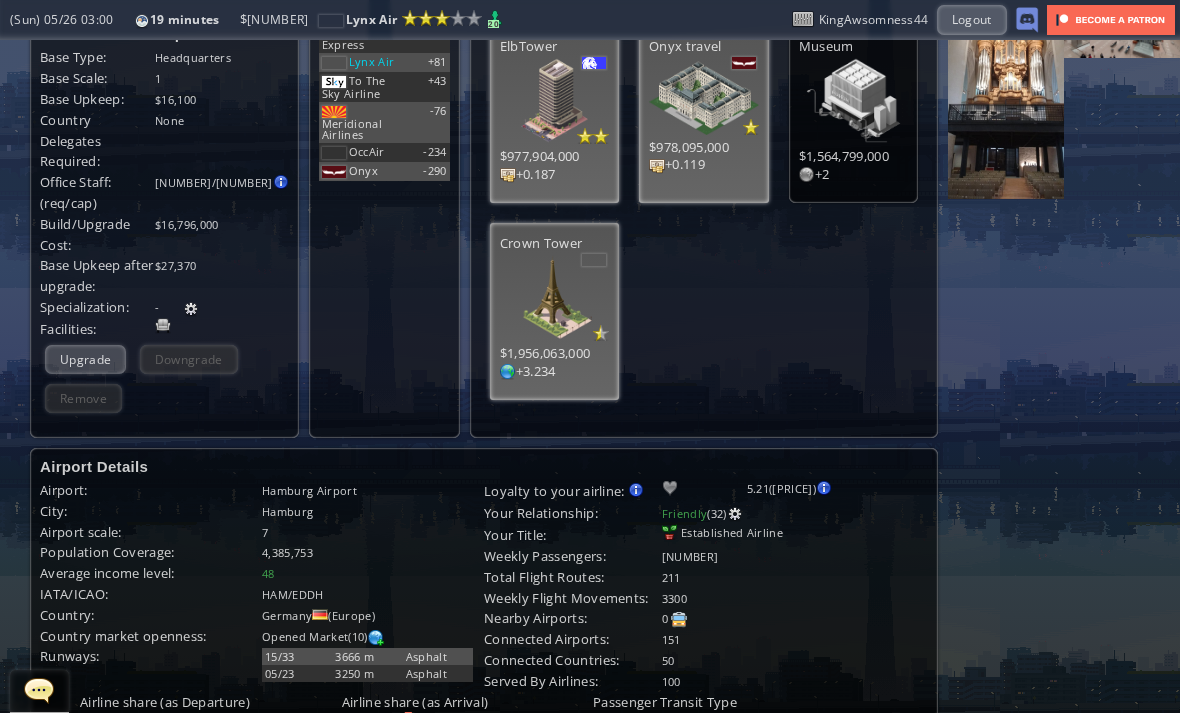 click on "Upgrade" at bounding box center [85, 359] 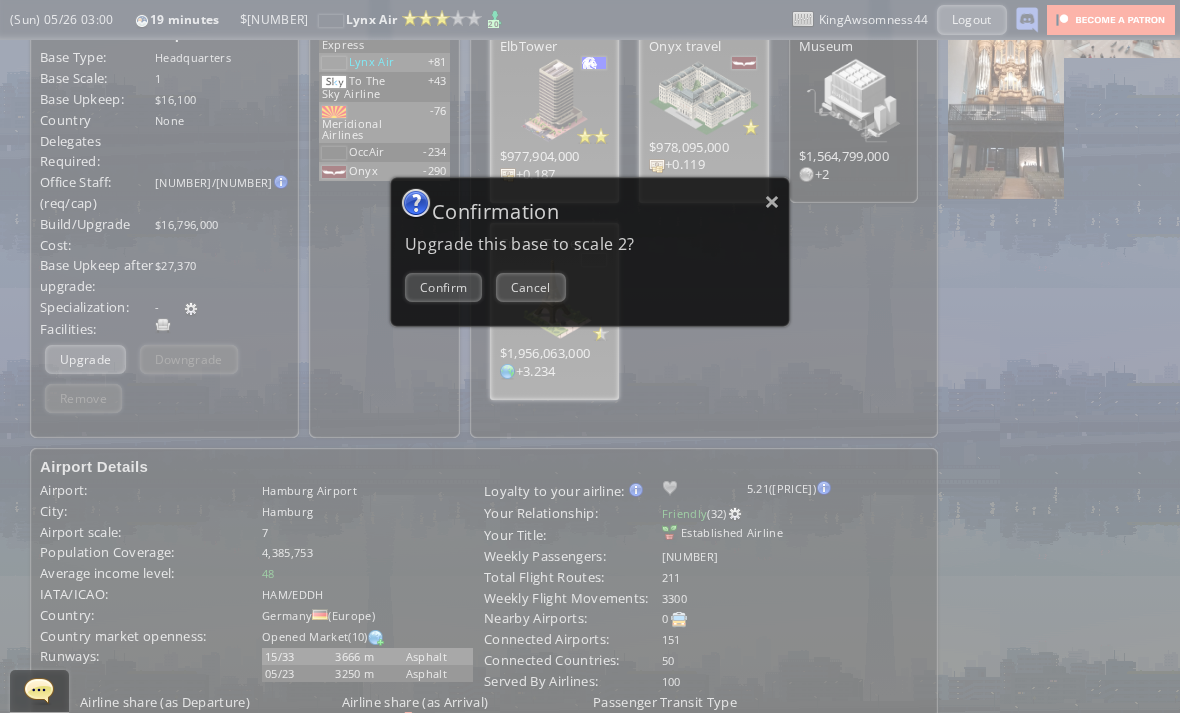 click on "Confirm" at bounding box center (443, 287) 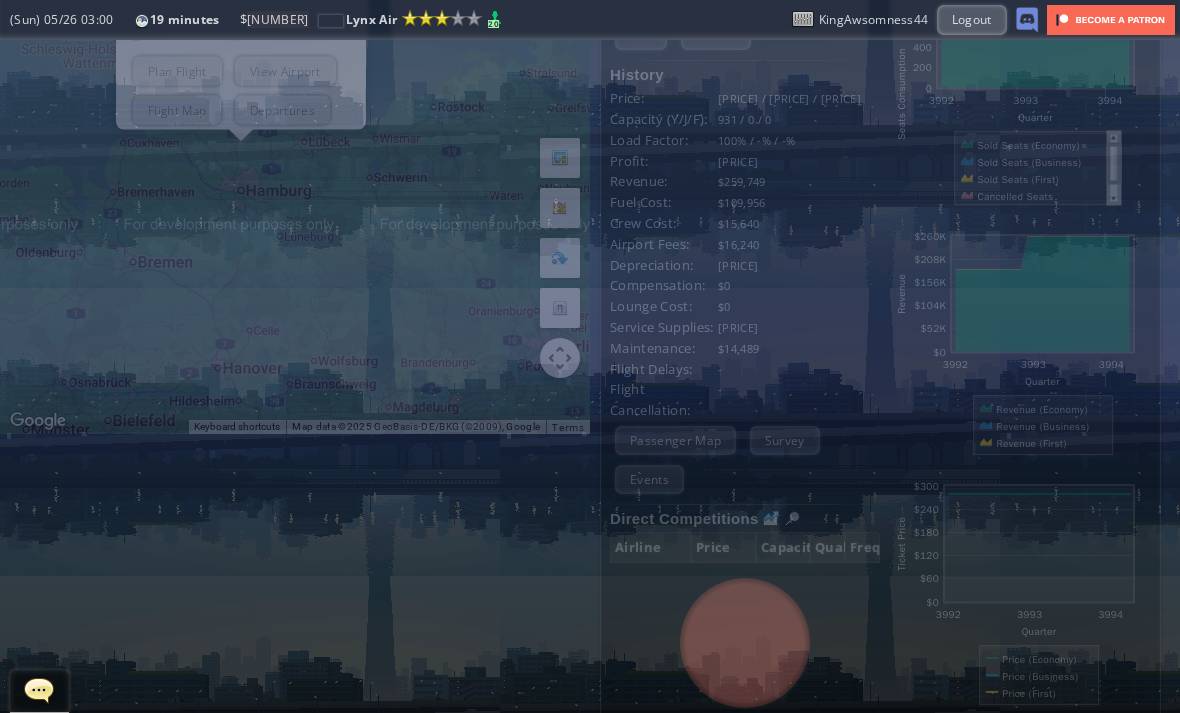 scroll, scrollTop: 250, scrollLeft: 0, axis: vertical 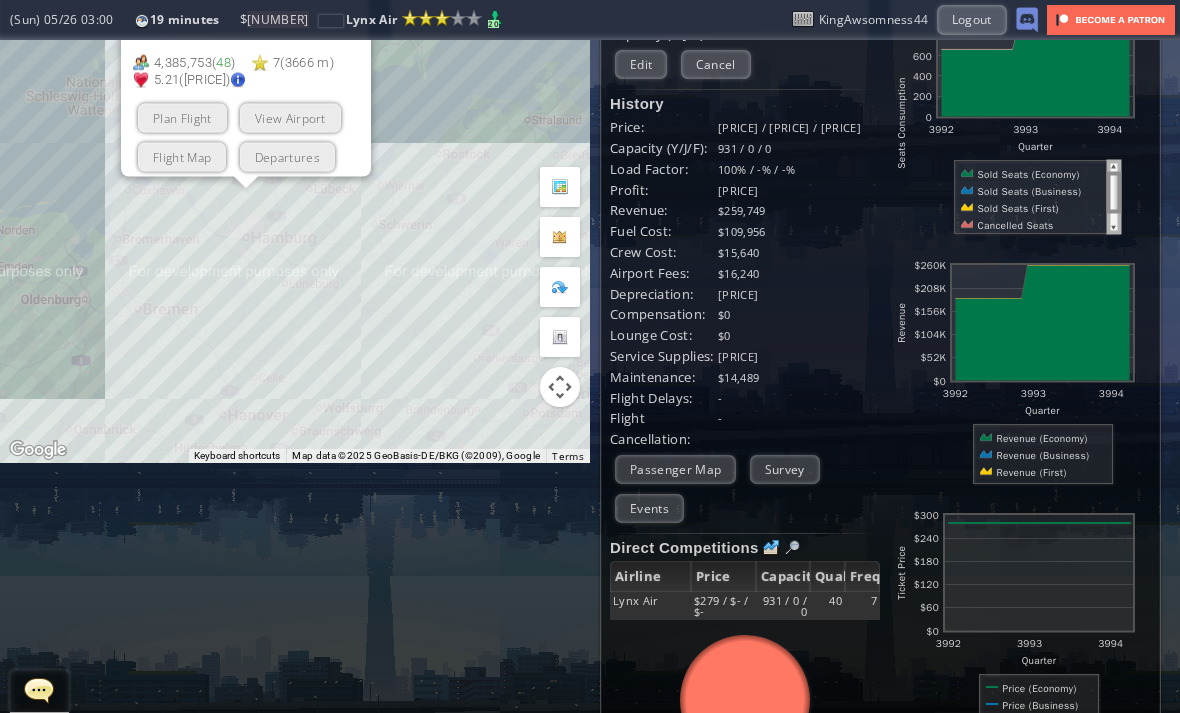 click on "Edit" at bounding box center (641, 64) 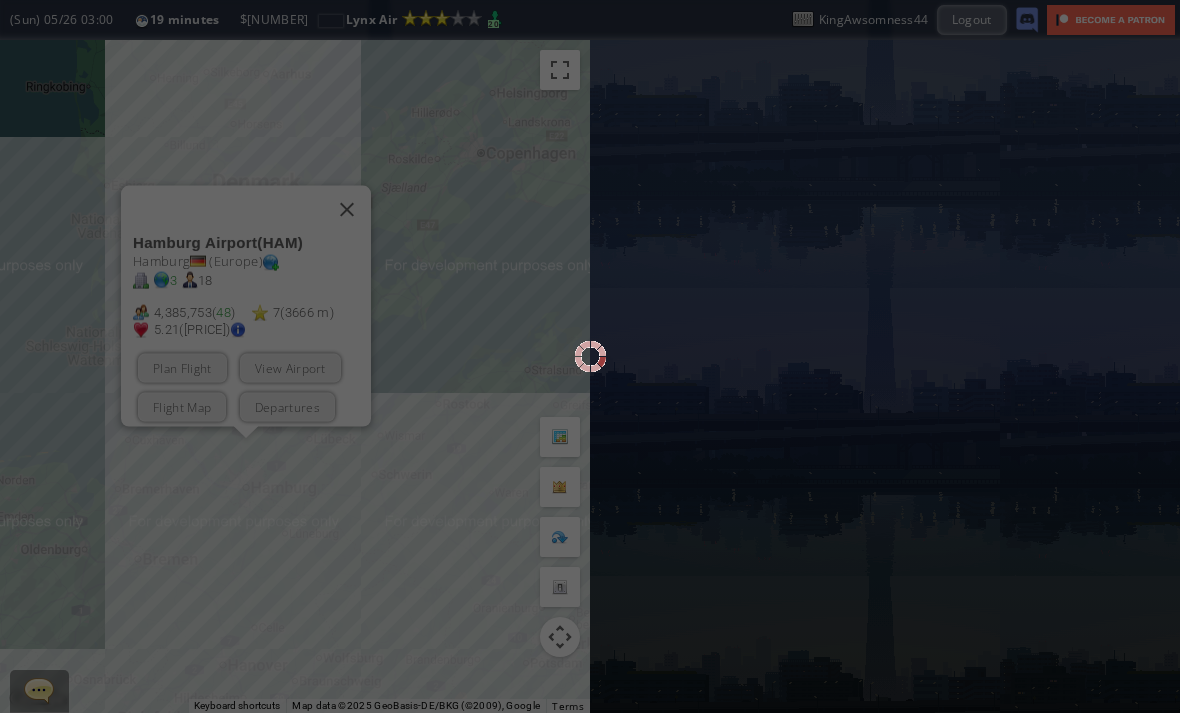 scroll, scrollTop: 0, scrollLeft: 0, axis: both 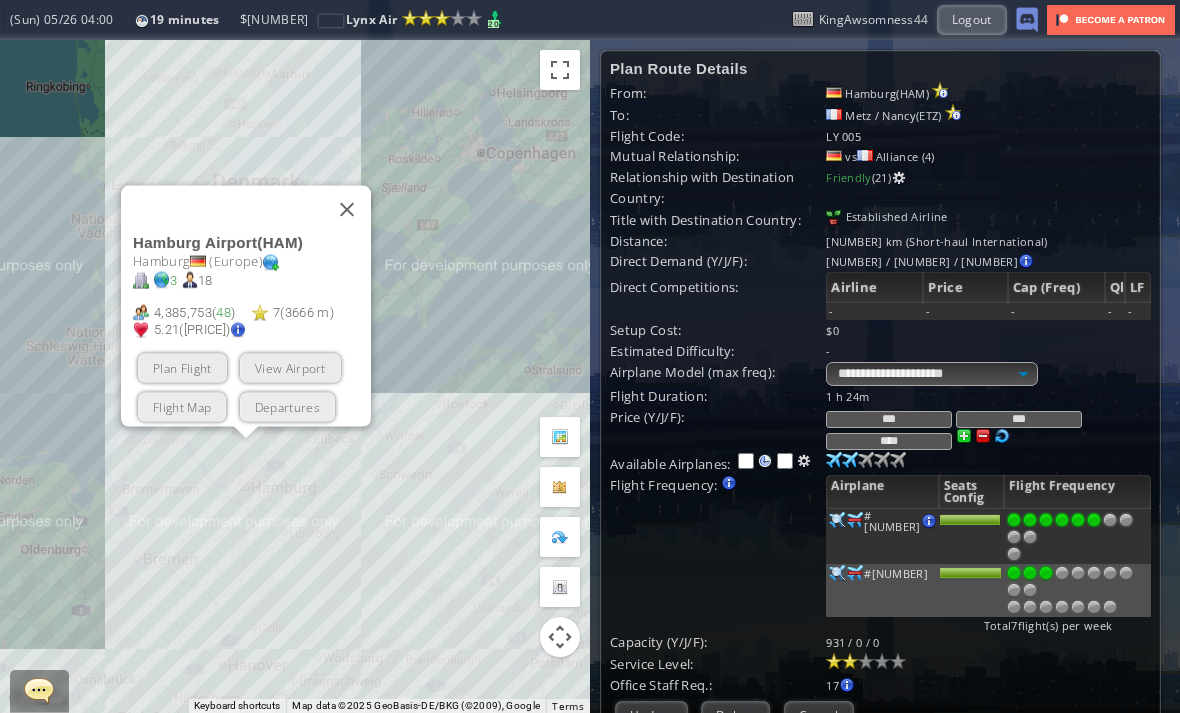 click at bounding box center (1094, 520) 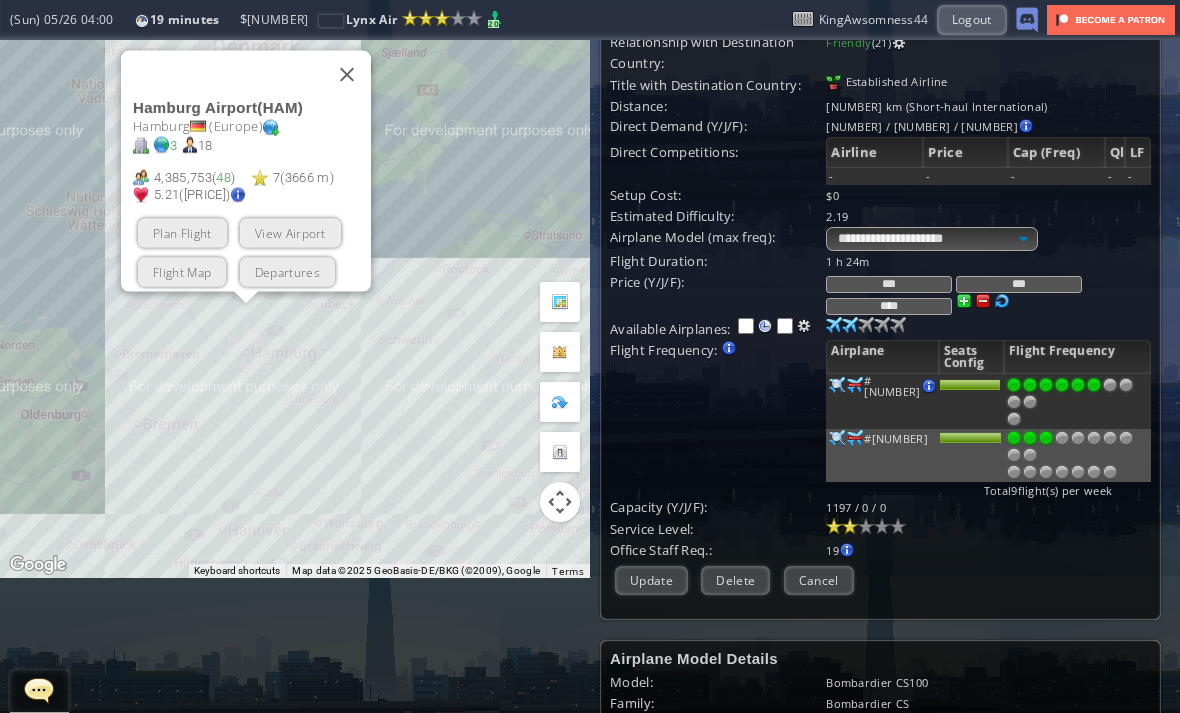 scroll, scrollTop: 132, scrollLeft: 0, axis: vertical 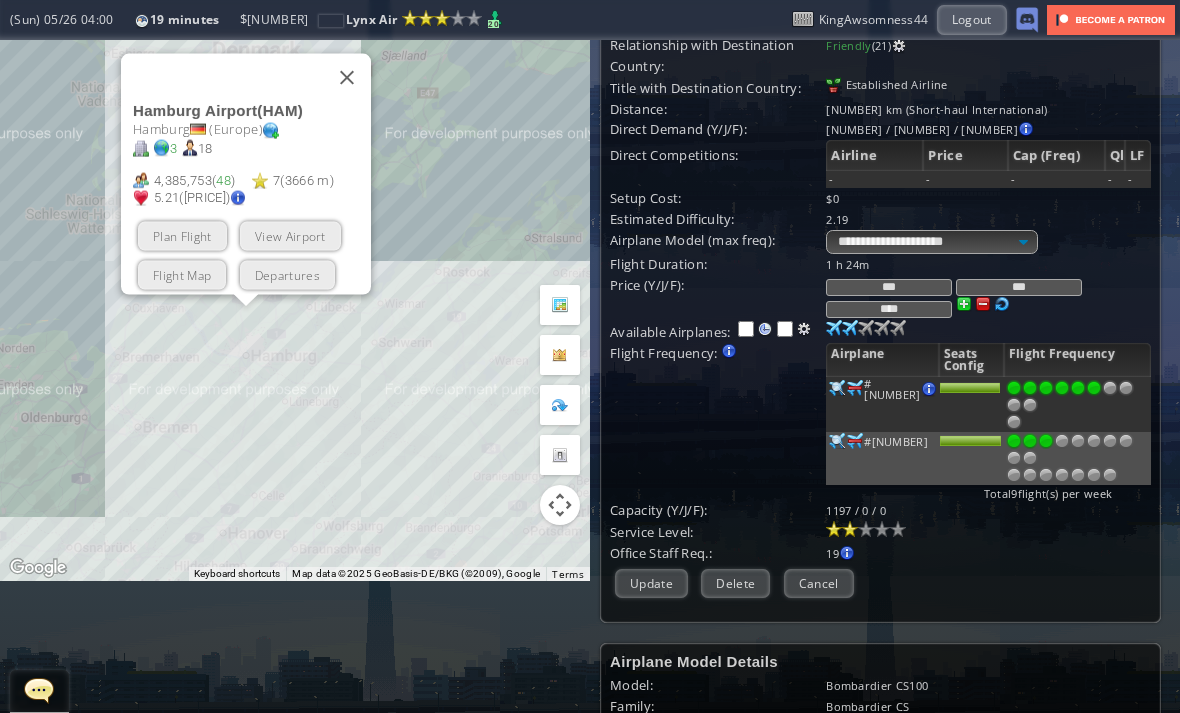 click on "Update" at bounding box center (651, 583) 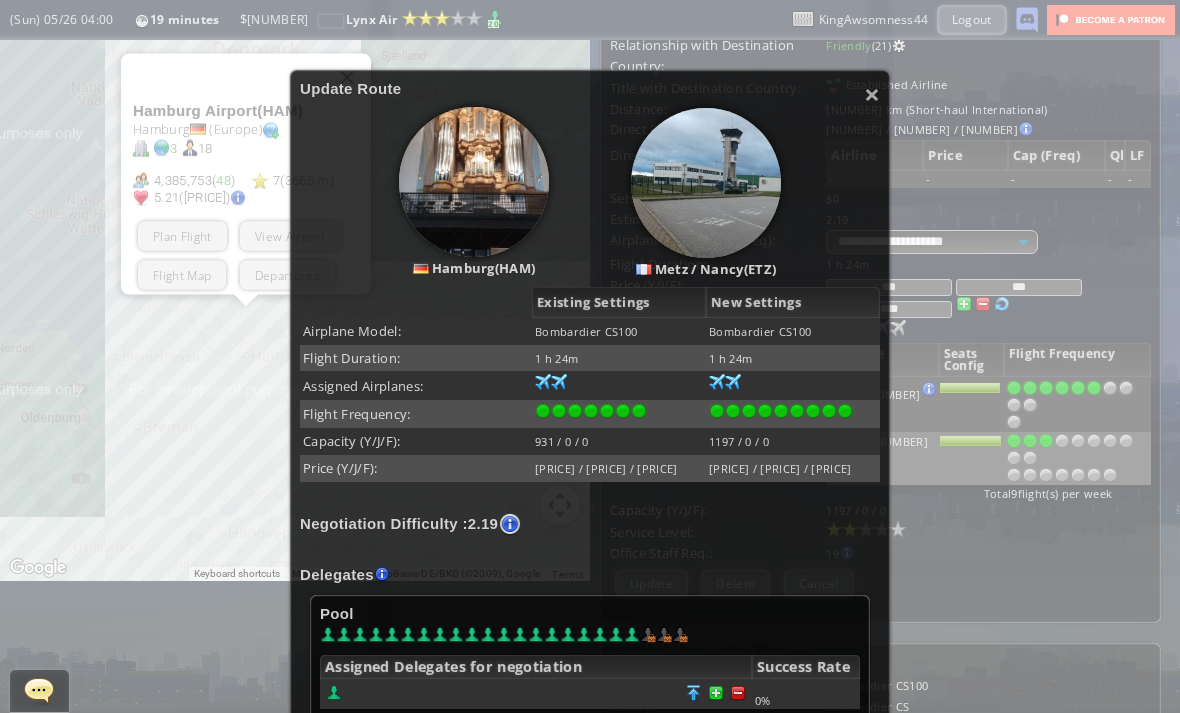 scroll, scrollTop: 190, scrollLeft: 0, axis: vertical 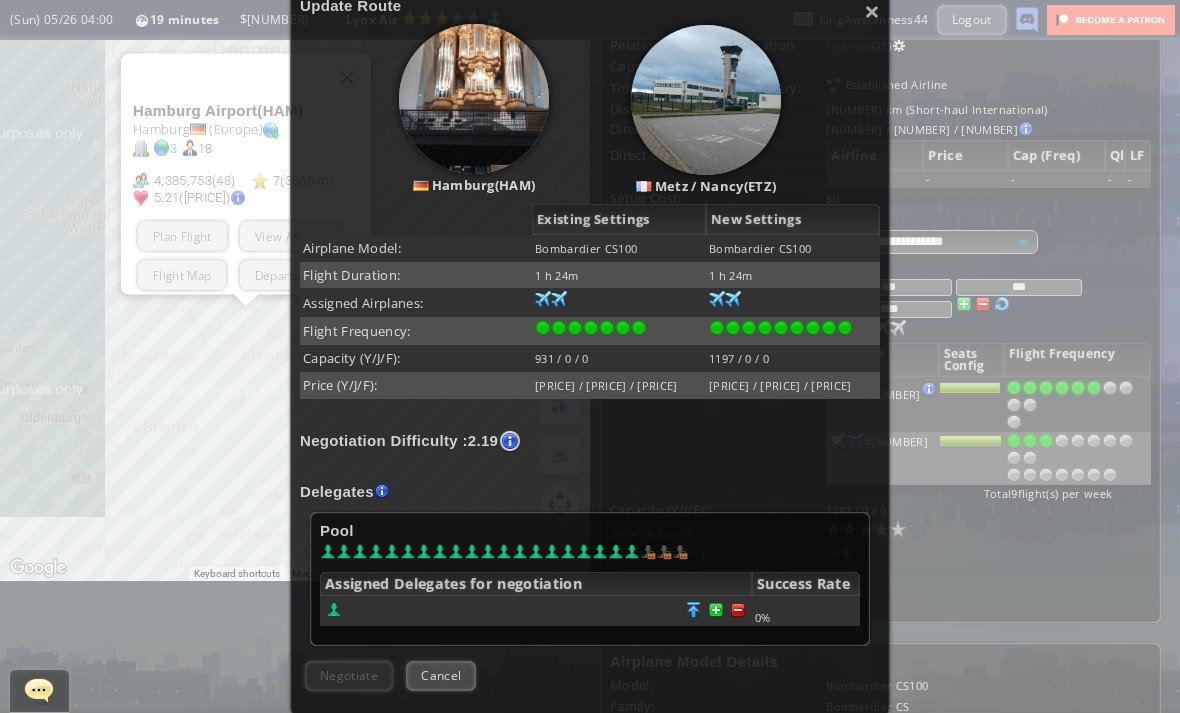 click at bounding box center [738, 610] 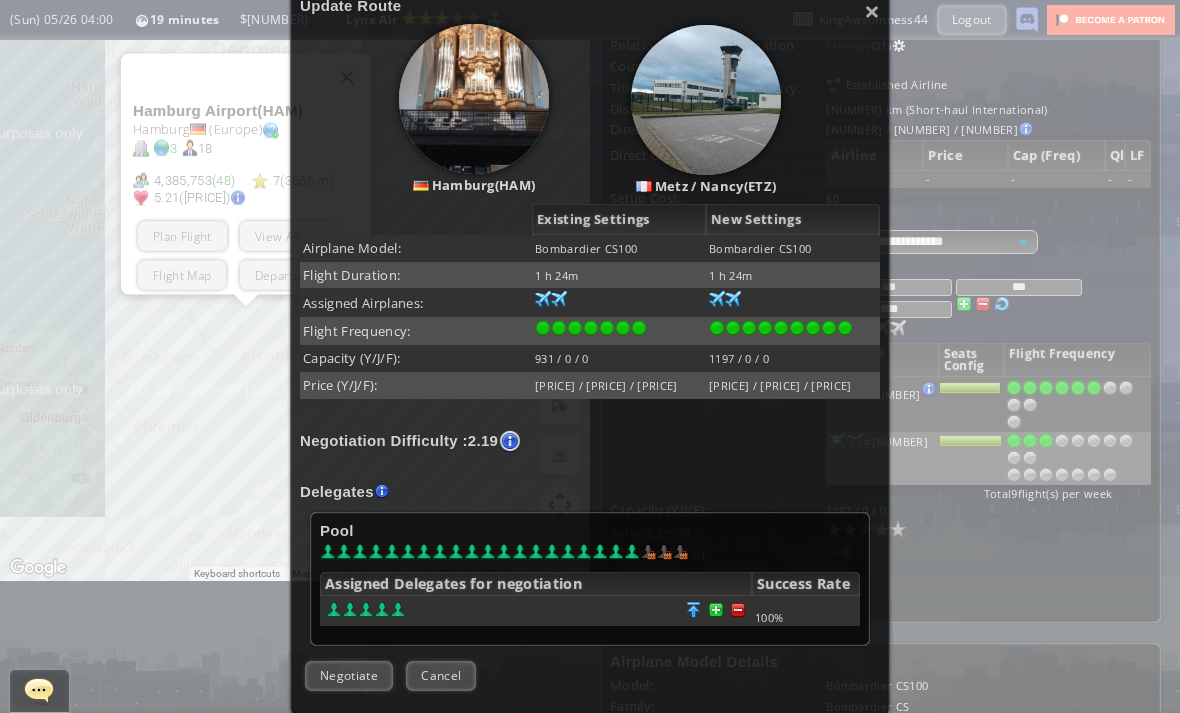click on "Negotiate" at bounding box center (349, 675) 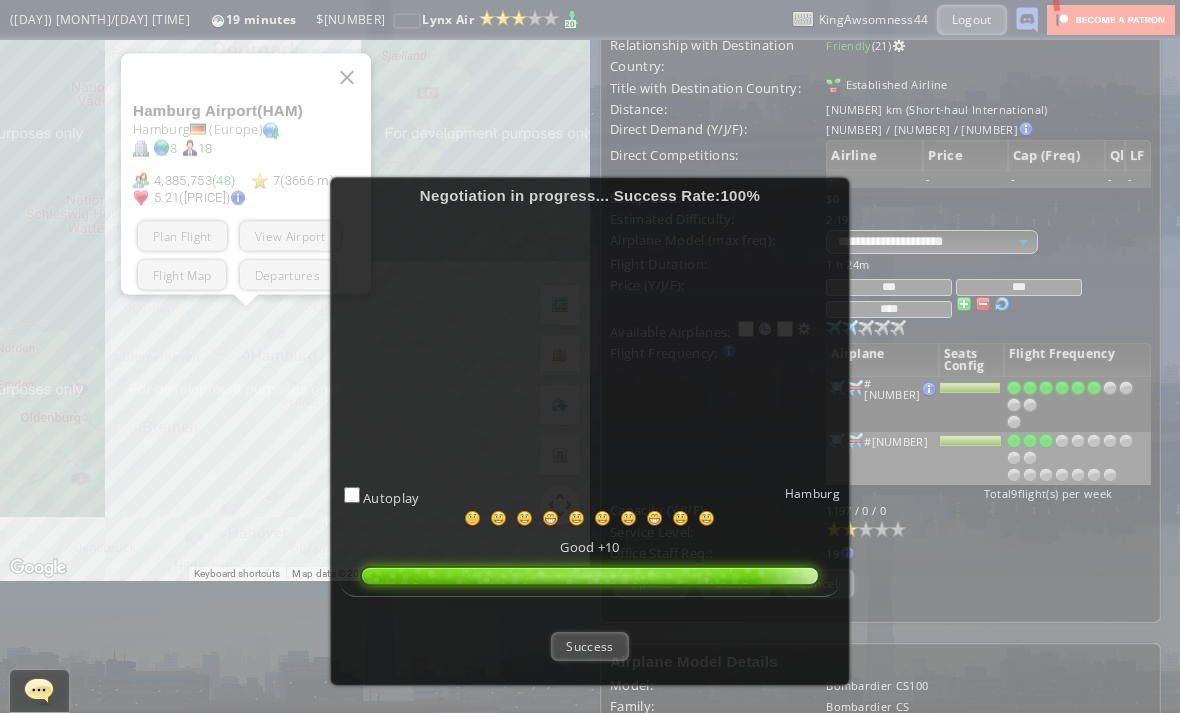 click on "Success" at bounding box center [589, 646] 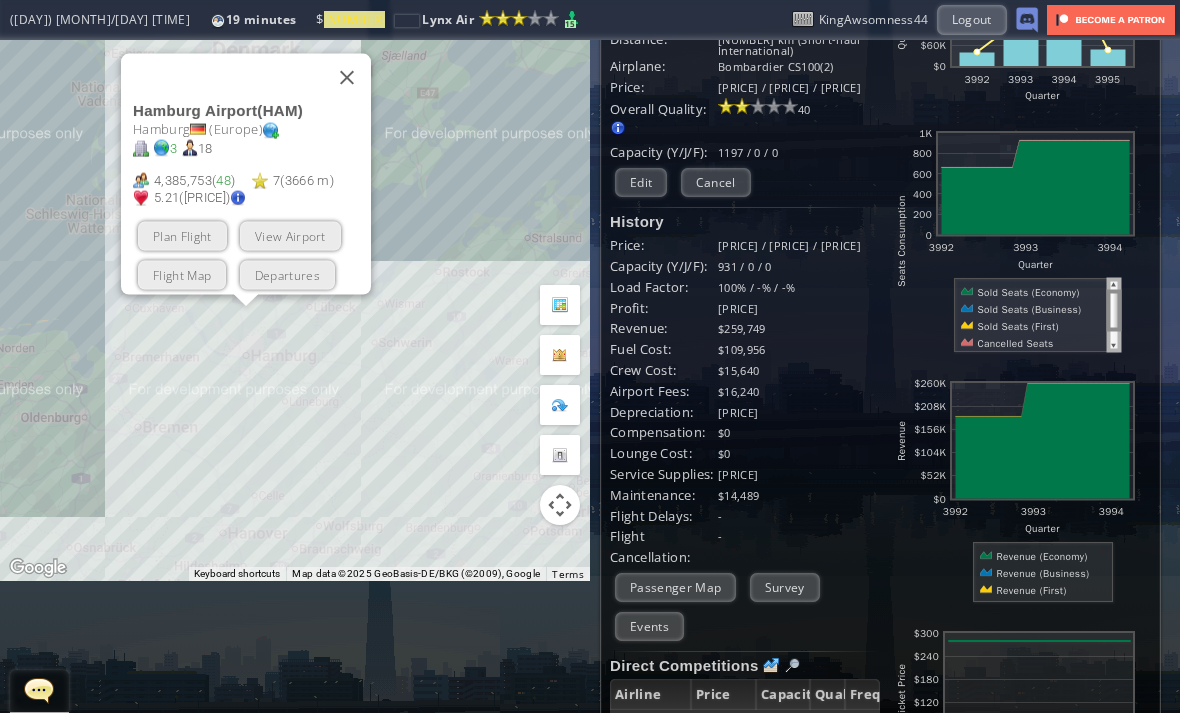 click at bounding box center (347, 77) 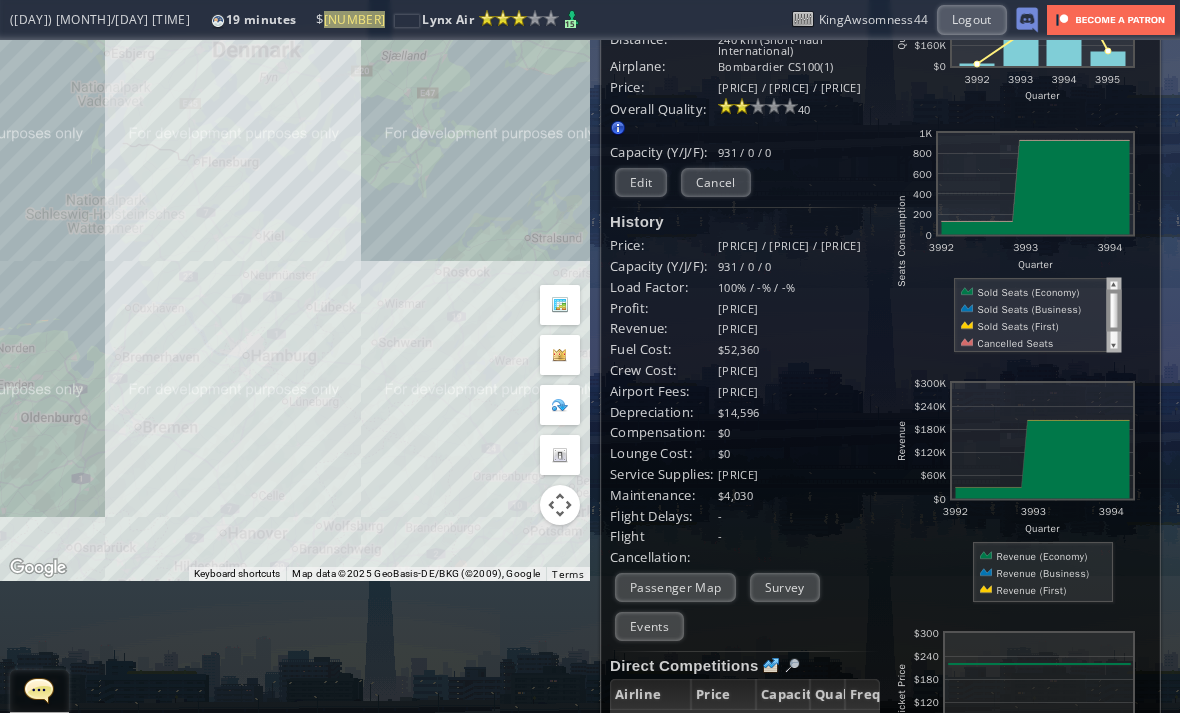 click on "Edit" at bounding box center [641, 182] 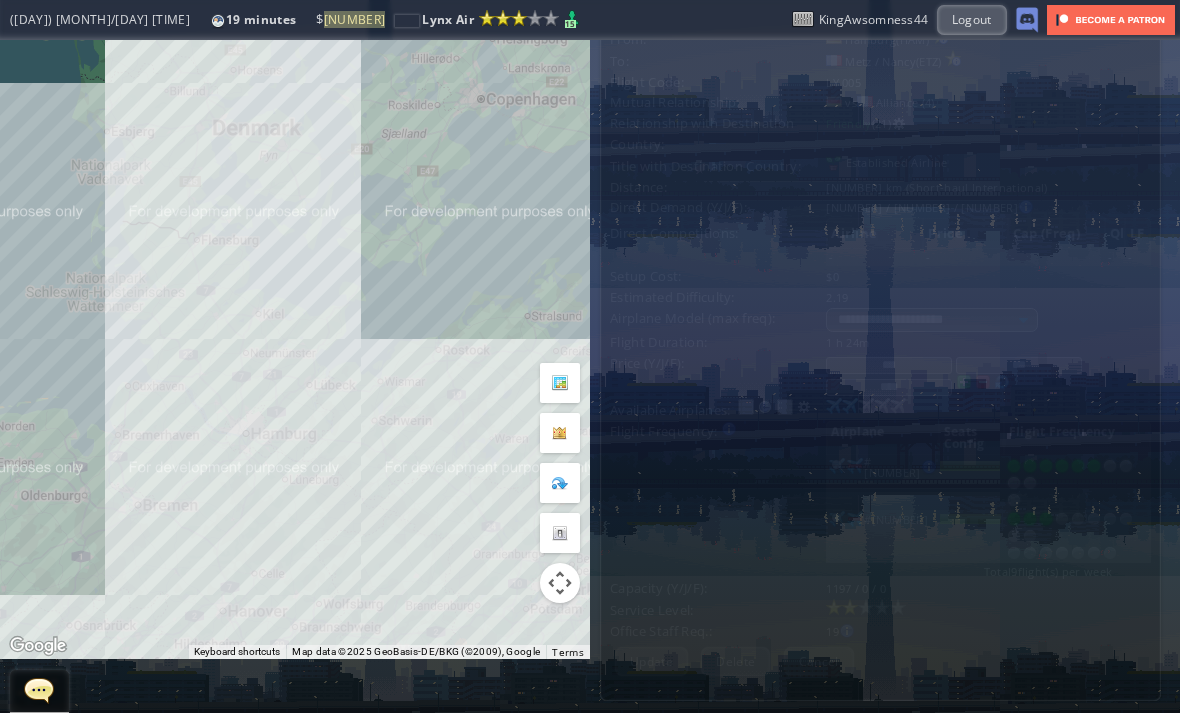 scroll, scrollTop: 0, scrollLeft: 0, axis: both 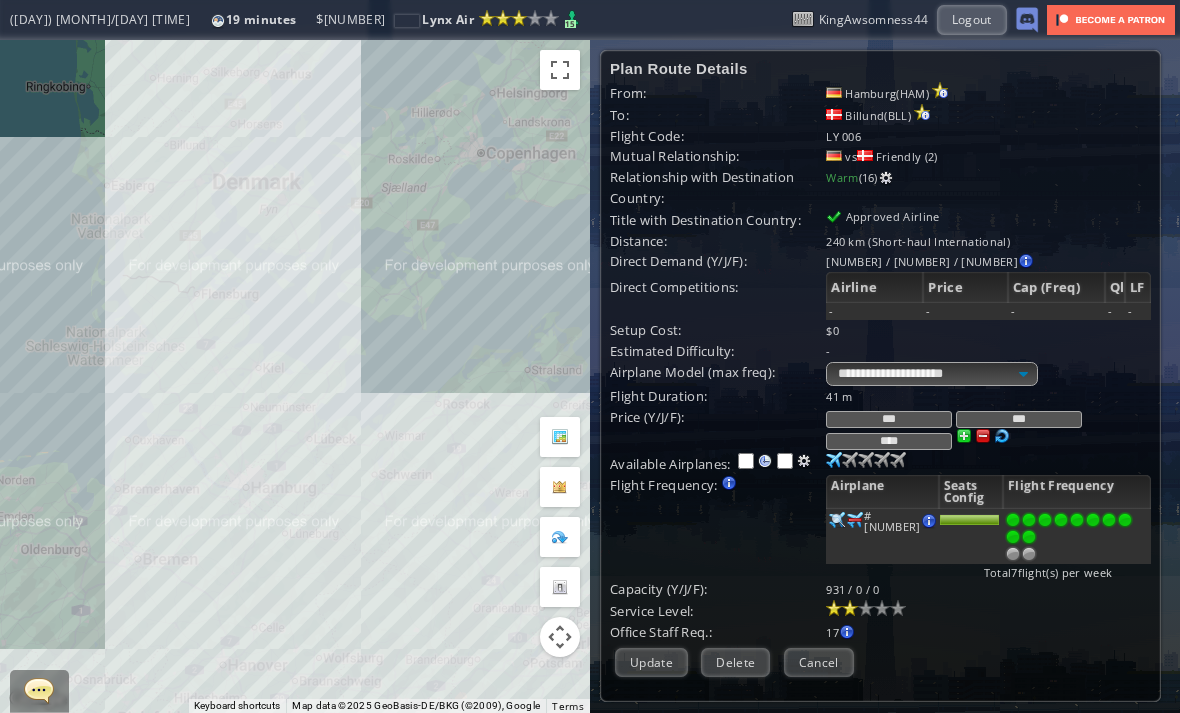 click at bounding box center (1029, 537) 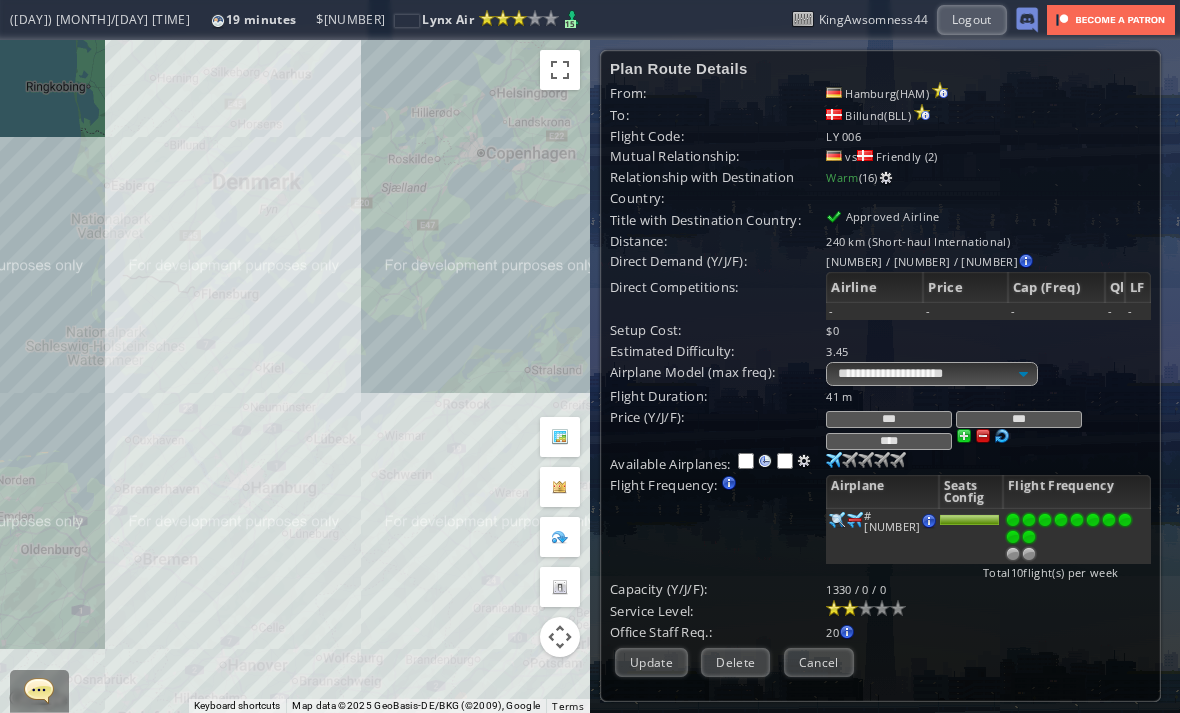 click on "Update" at bounding box center (651, 662) 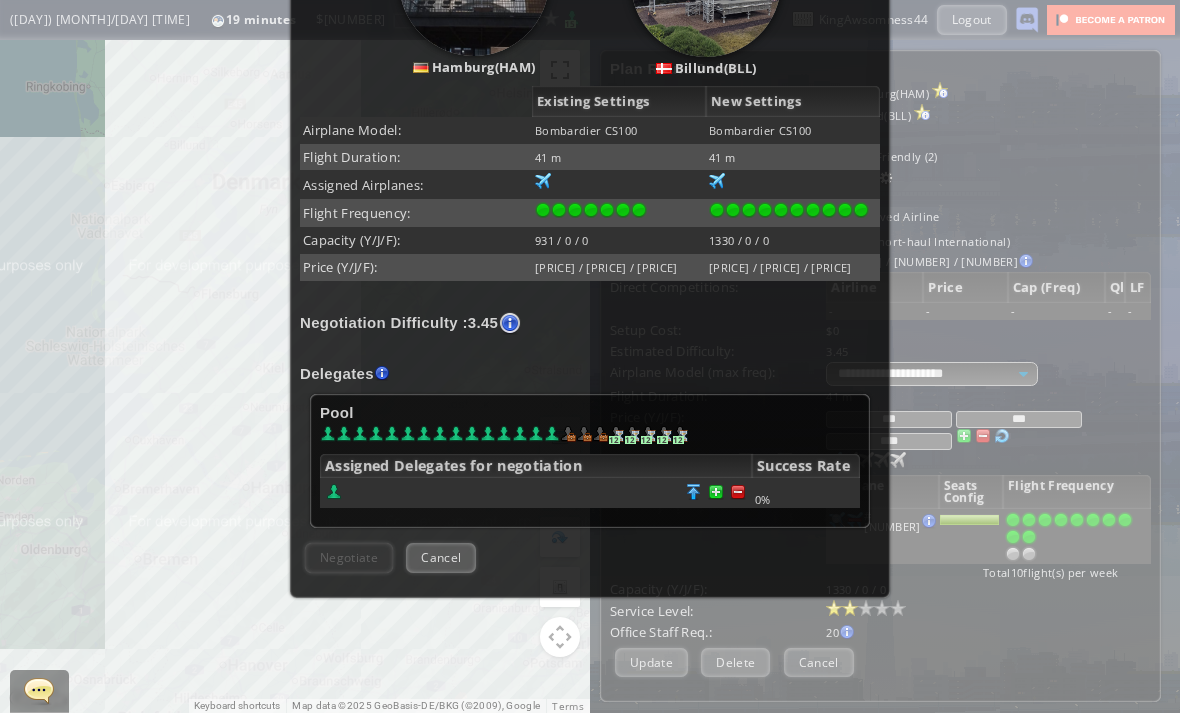 scroll, scrollTop: 339, scrollLeft: 0, axis: vertical 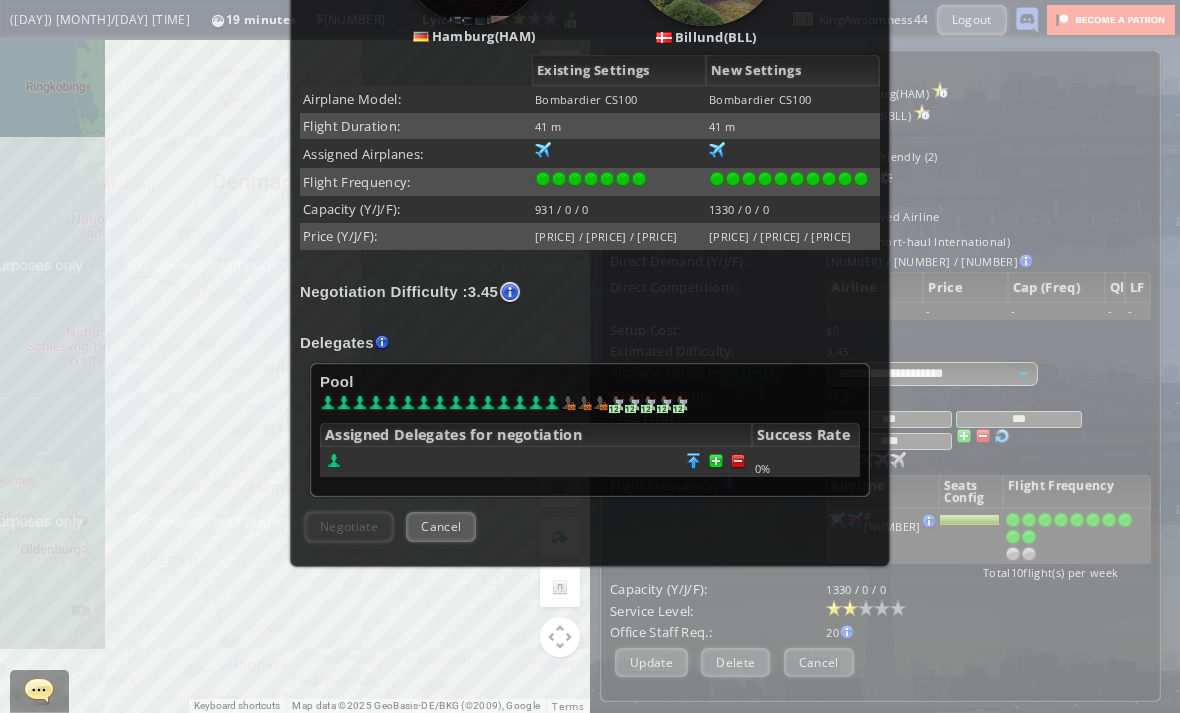 click at bounding box center [738, 461] 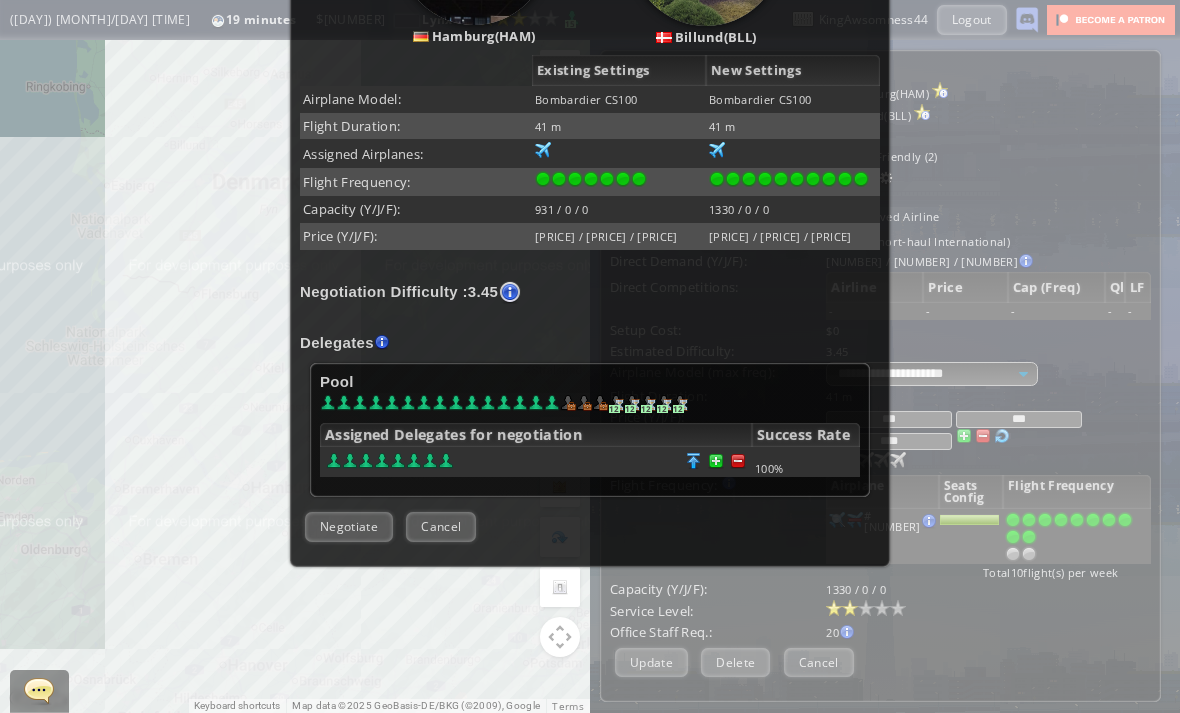click on "Negotiate" at bounding box center (349, 526) 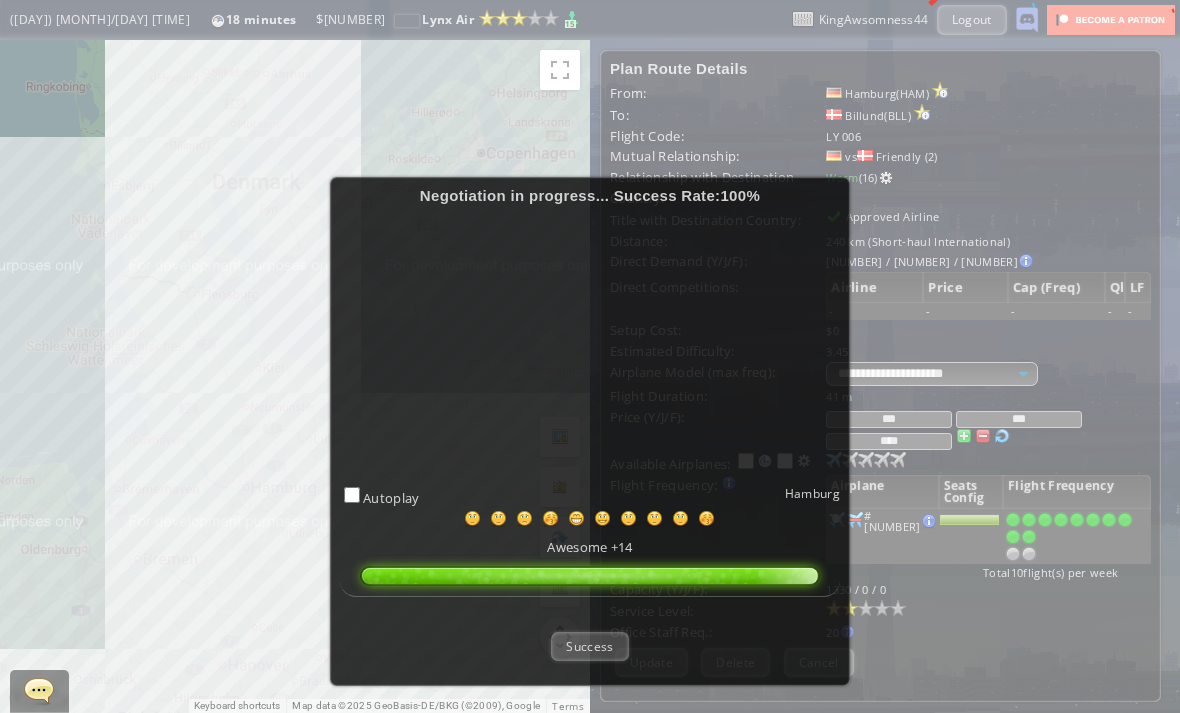 click on "Success" at bounding box center (589, 646) 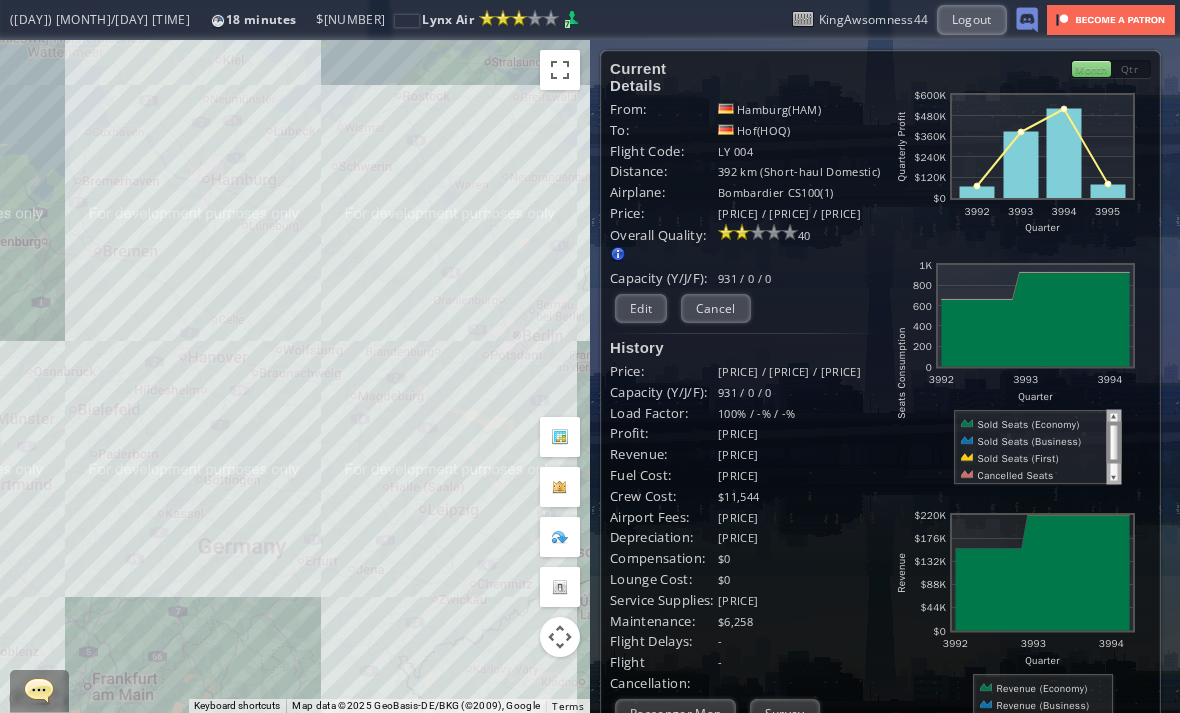 click on "Edit" at bounding box center [641, 308] 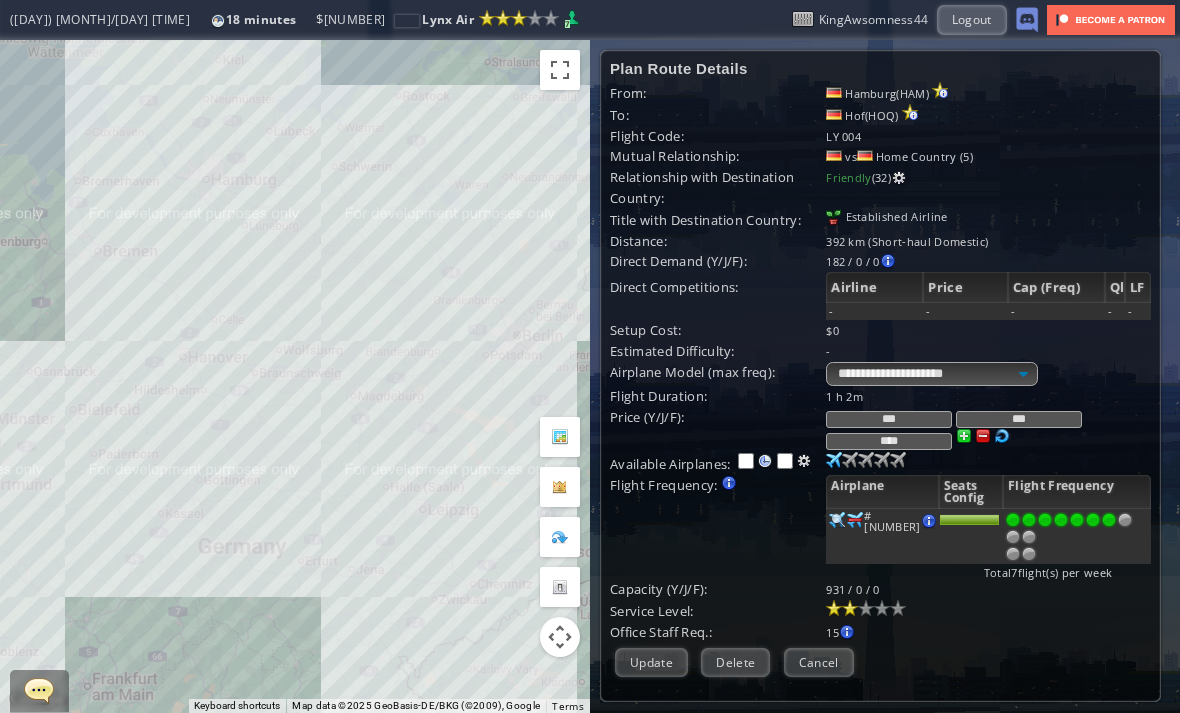 click at bounding box center [1029, 537] 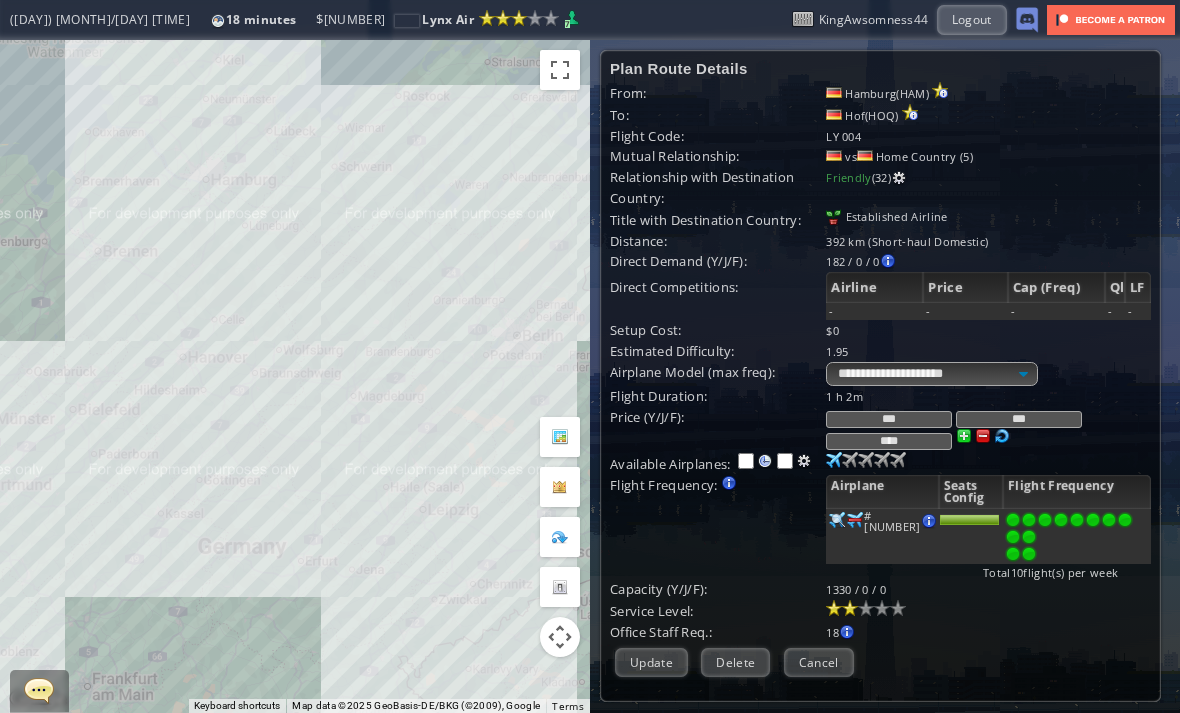 click at bounding box center (1029, 554) 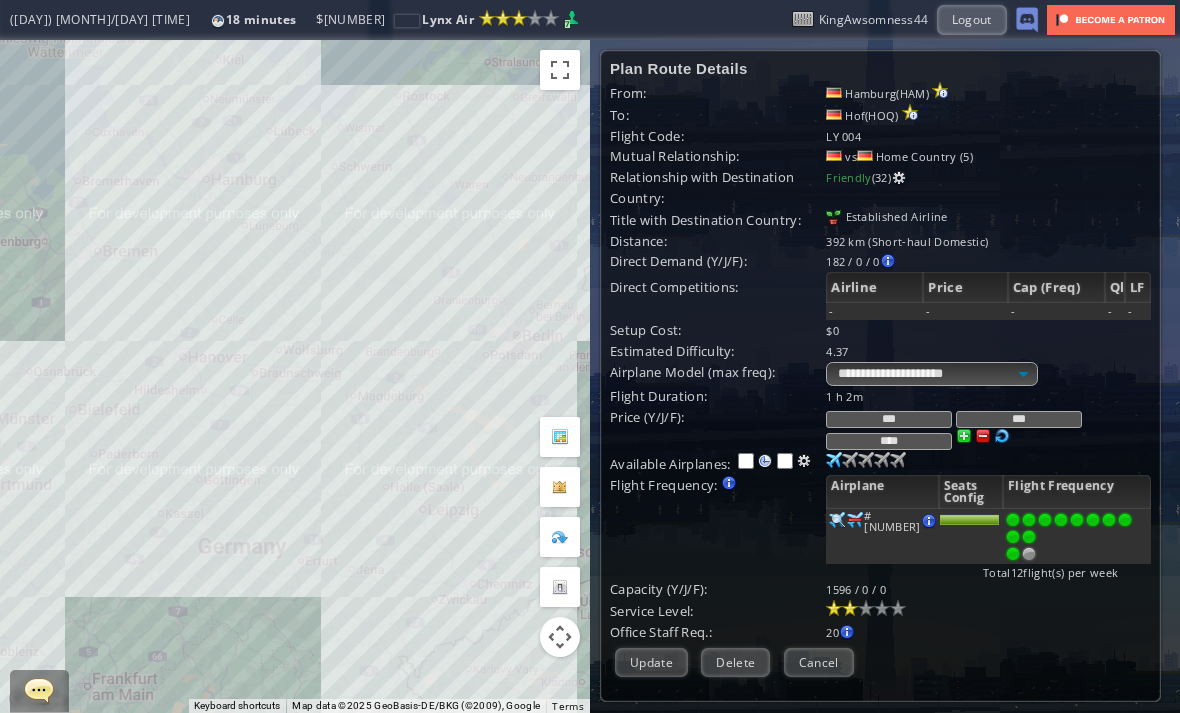 click at bounding box center (1013, 554) 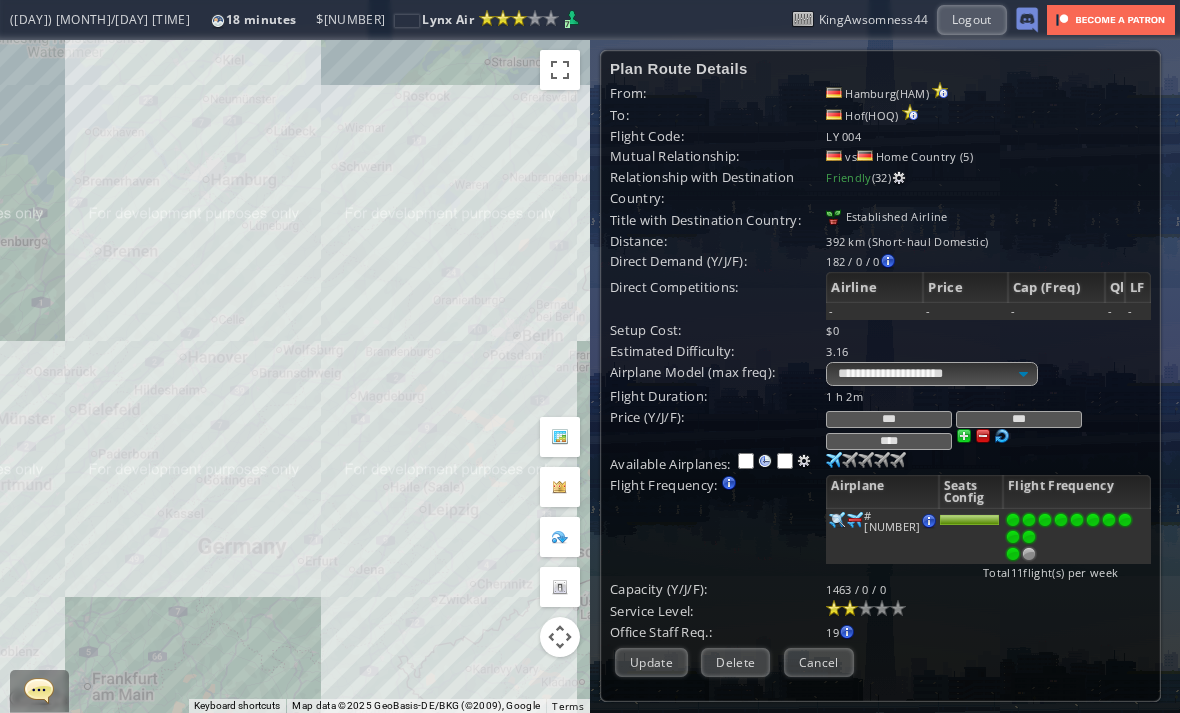 click on "Update" at bounding box center [651, 662] 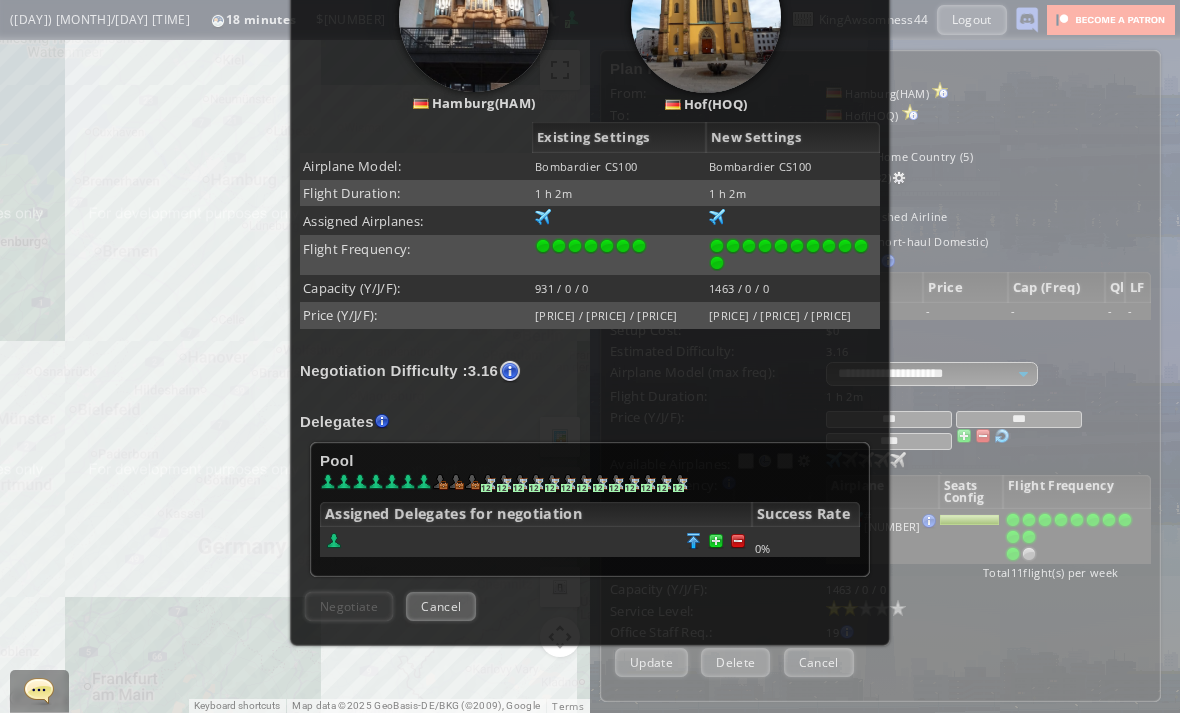 scroll, scrollTop: 300, scrollLeft: 0, axis: vertical 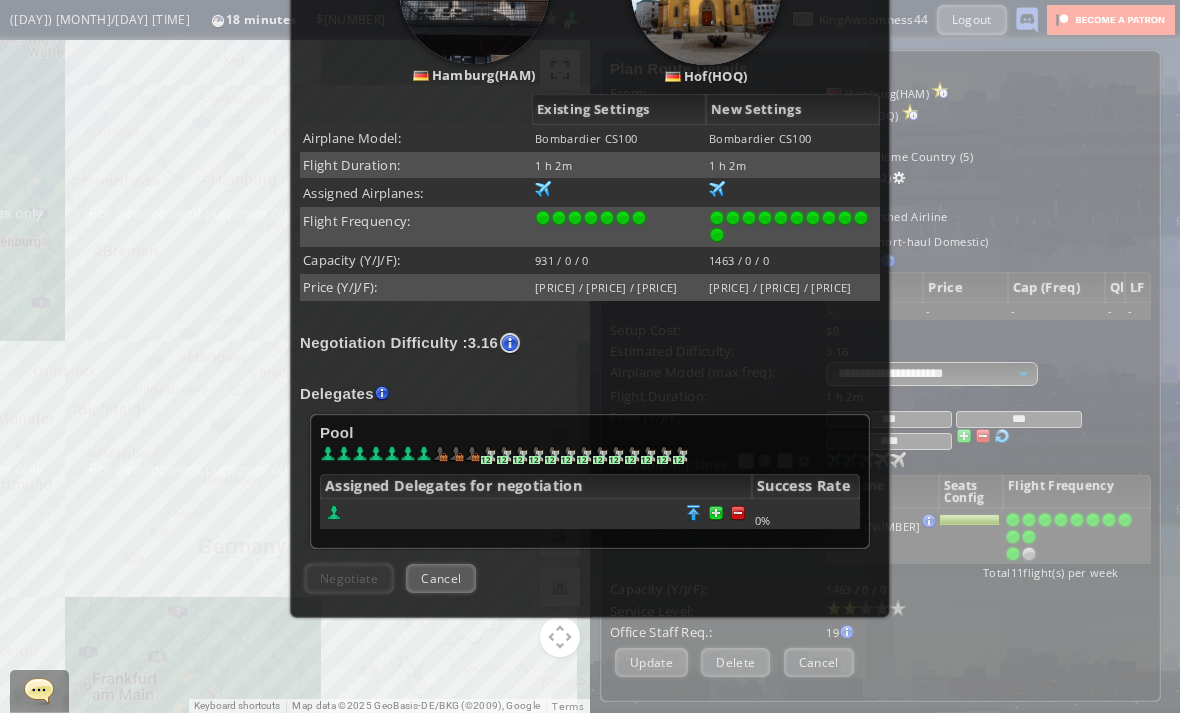 click at bounding box center (738, 513) 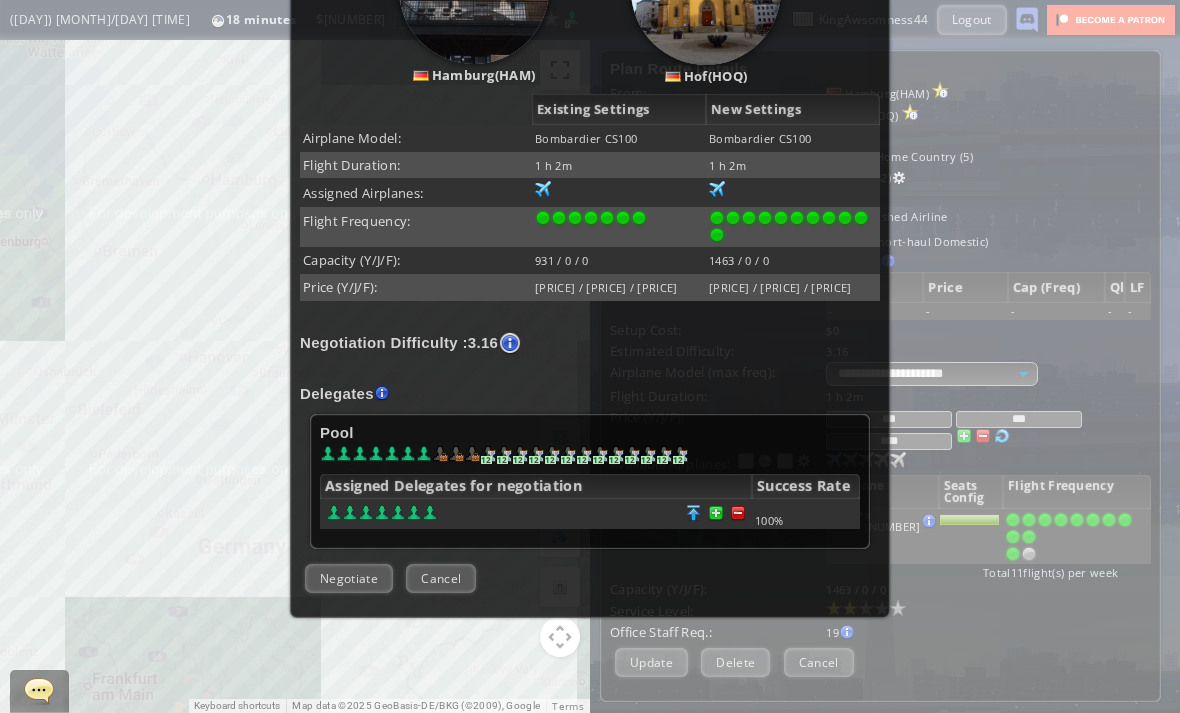 click on "Negotiate" at bounding box center [349, 578] 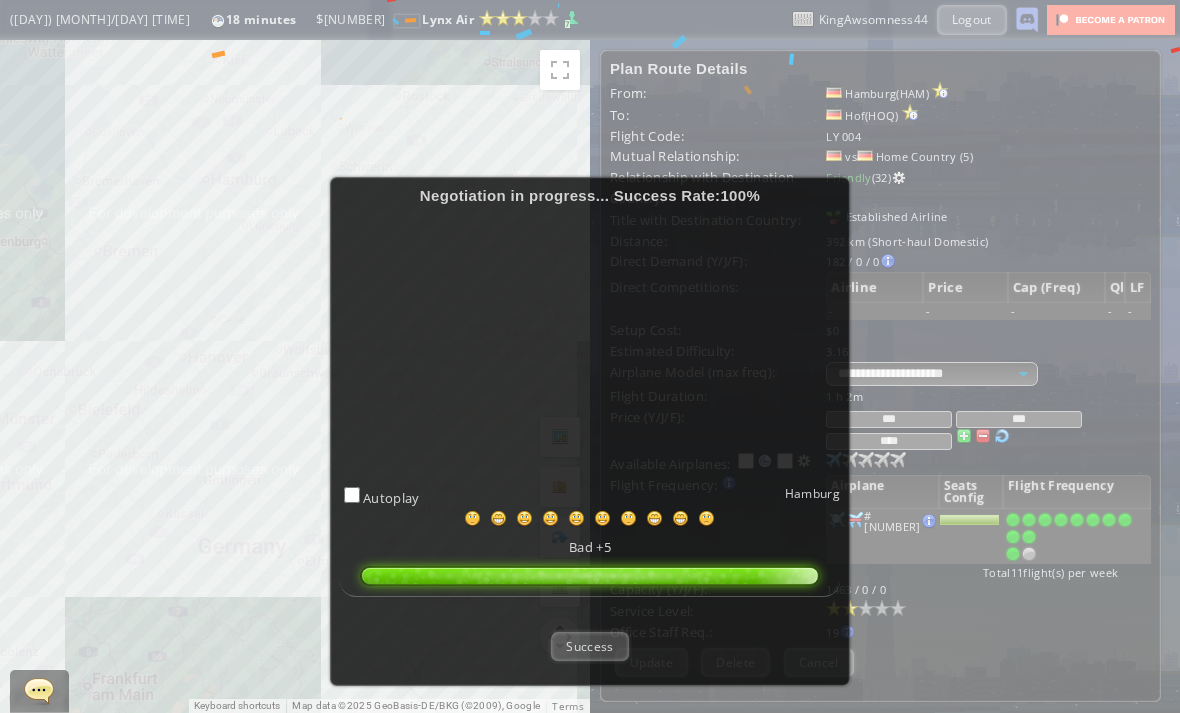 click on "Success" at bounding box center (589, 646) 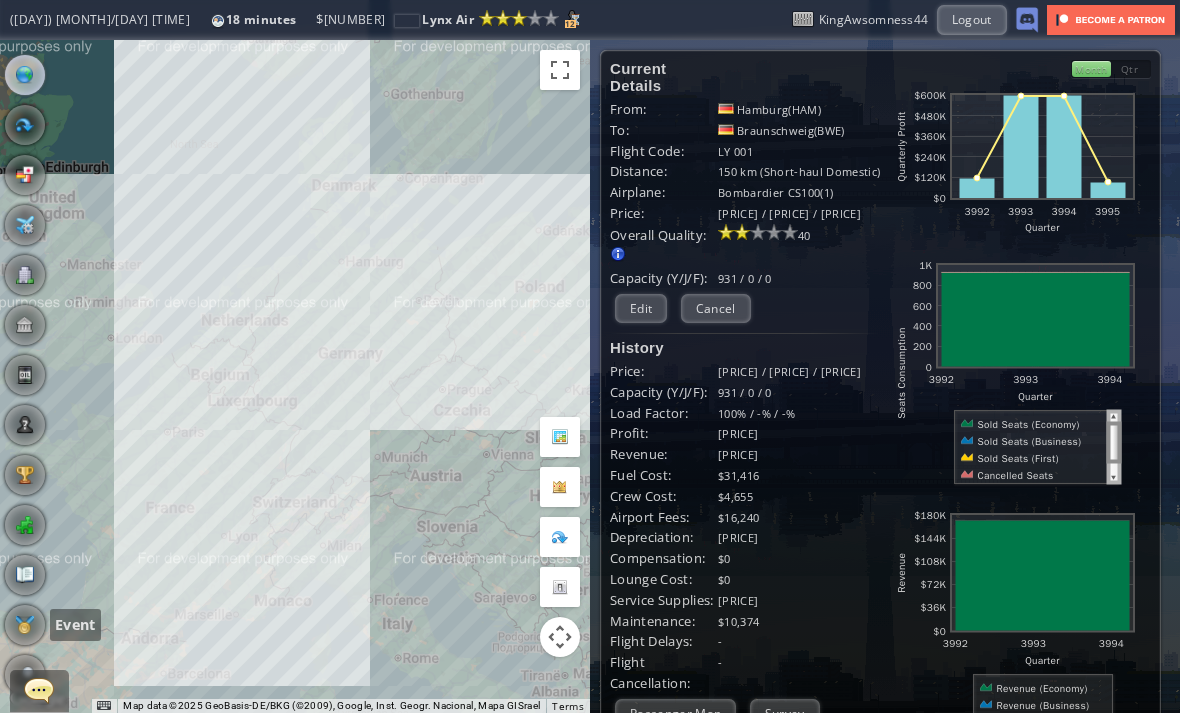 click at bounding box center [25, 625] 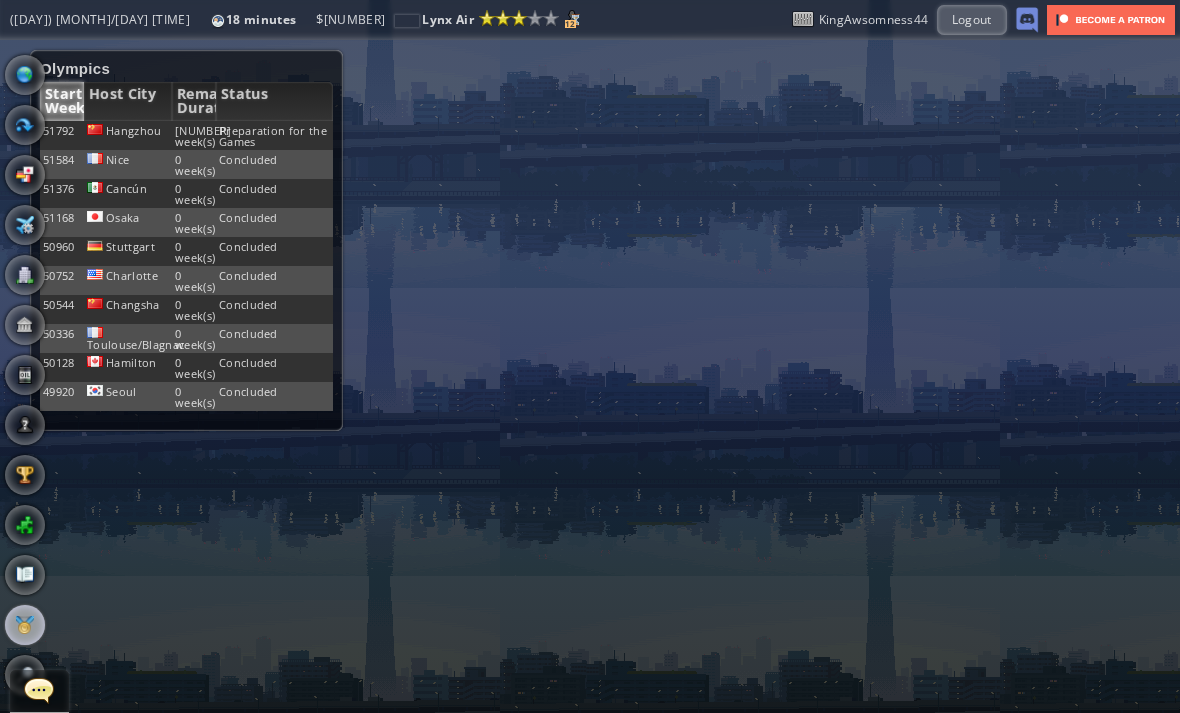 click on "Logout" at bounding box center [972, 19] 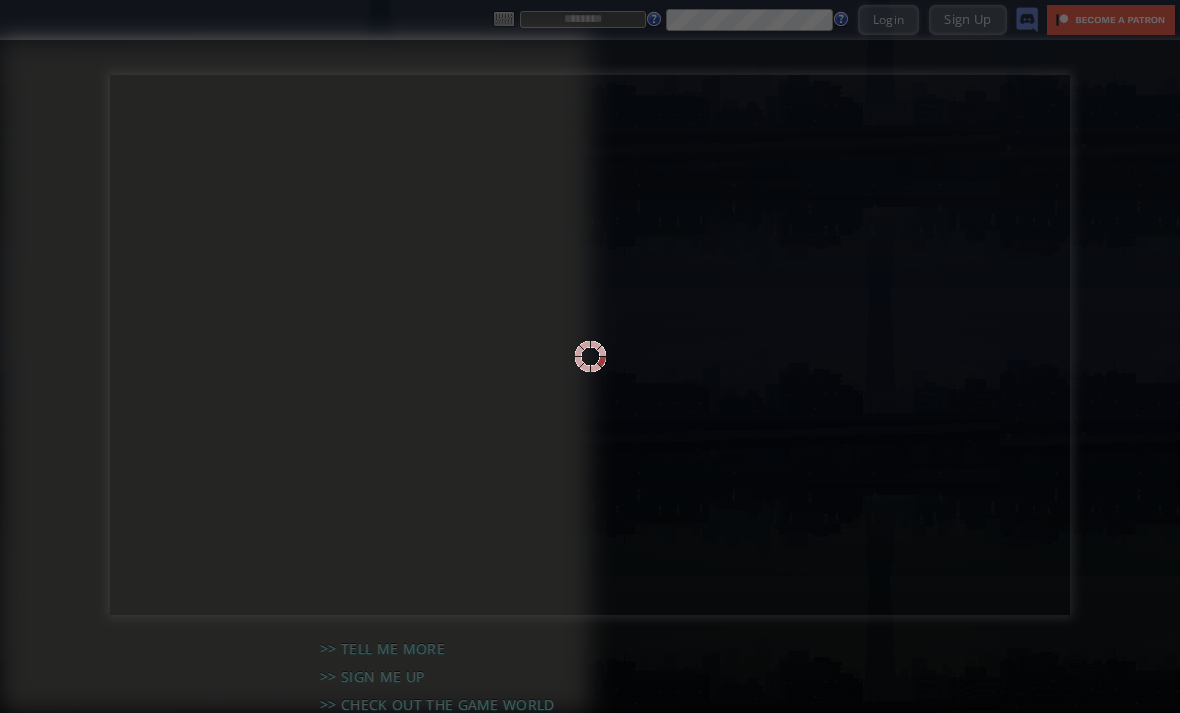 scroll, scrollTop: 0, scrollLeft: 0, axis: both 